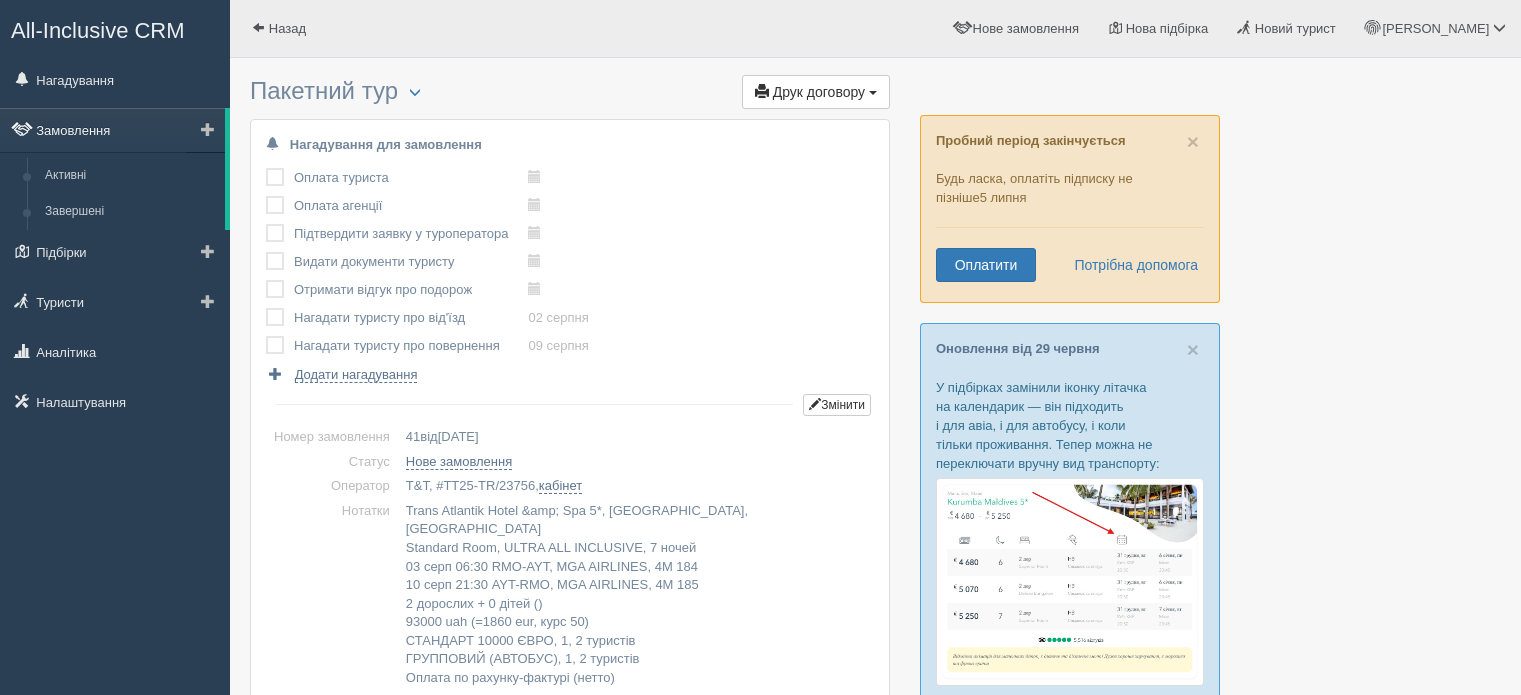 scroll, scrollTop: 0, scrollLeft: 0, axis: both 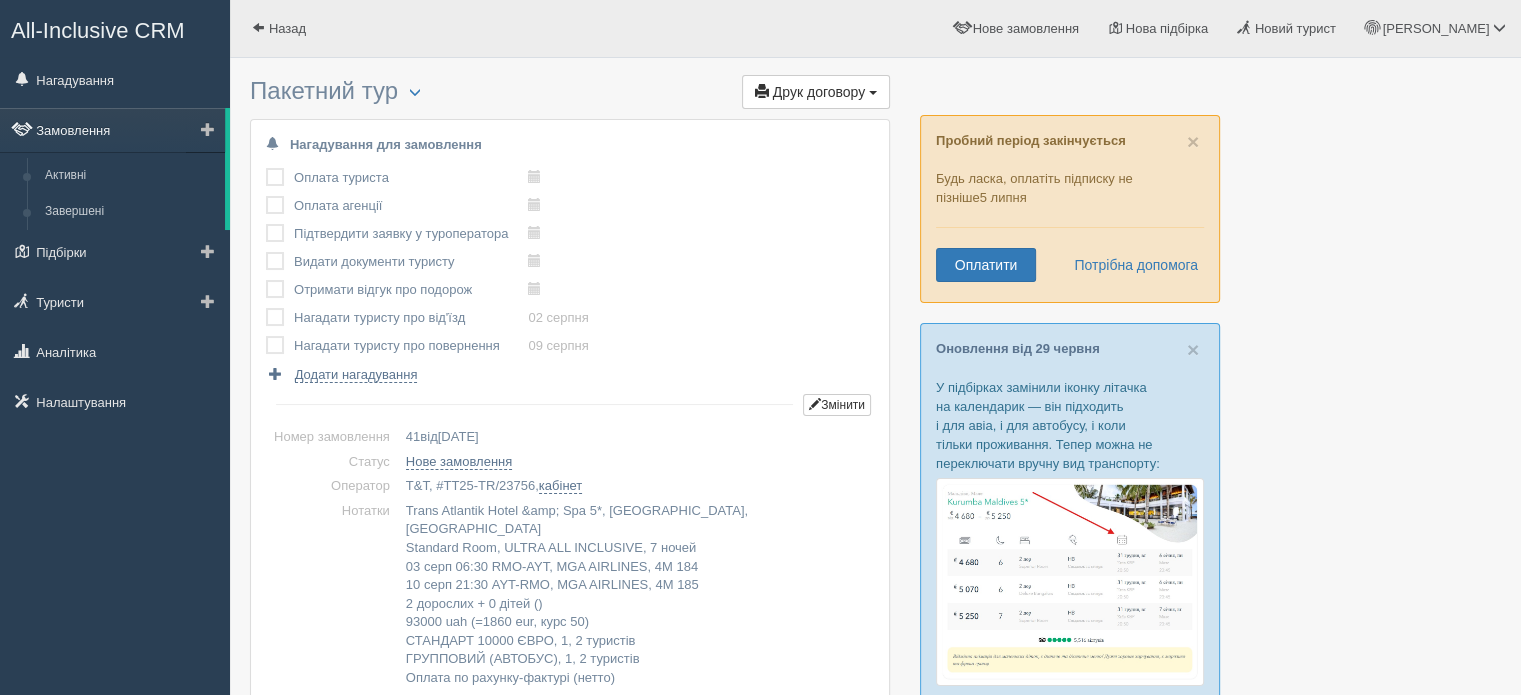 click on "Замовлення" at bounding box center (112, 130) 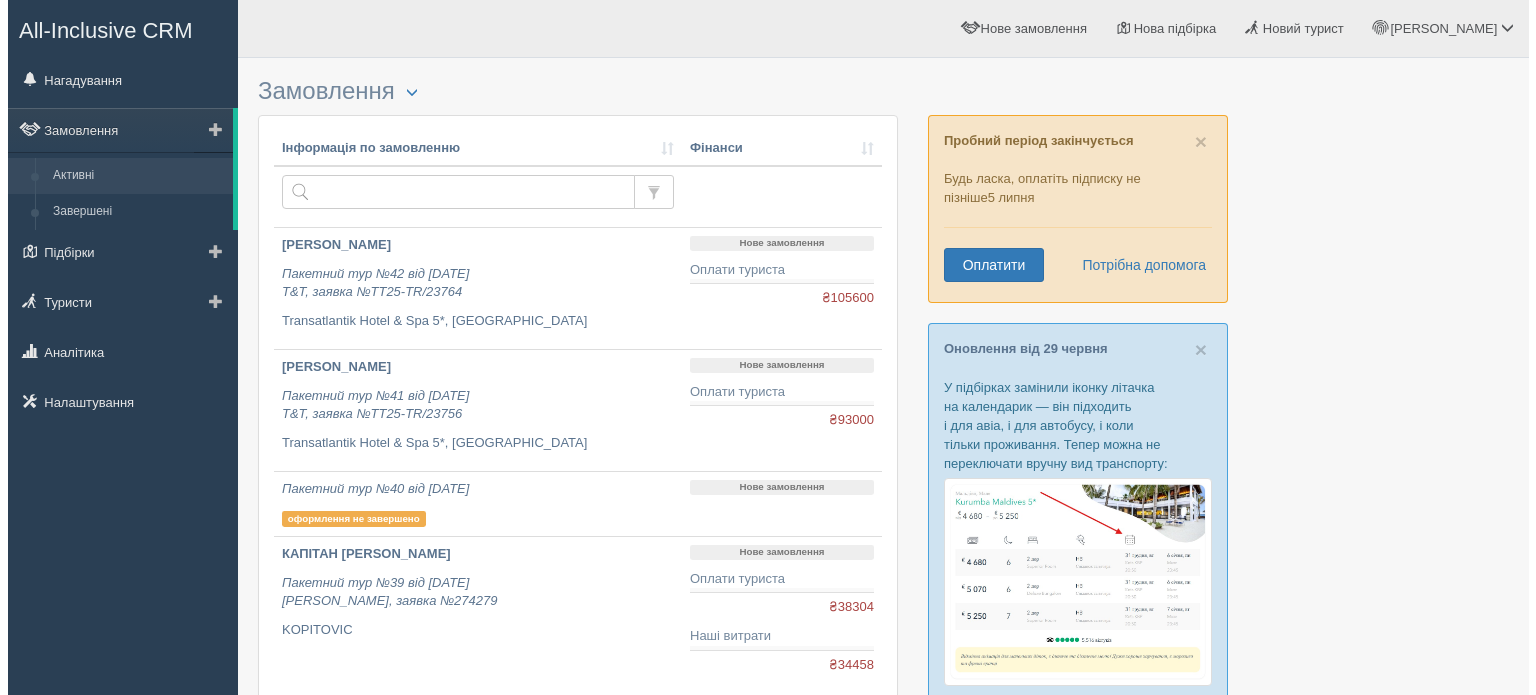 scroll, scrollTop: 0, scrollLeft: 0, axis: both 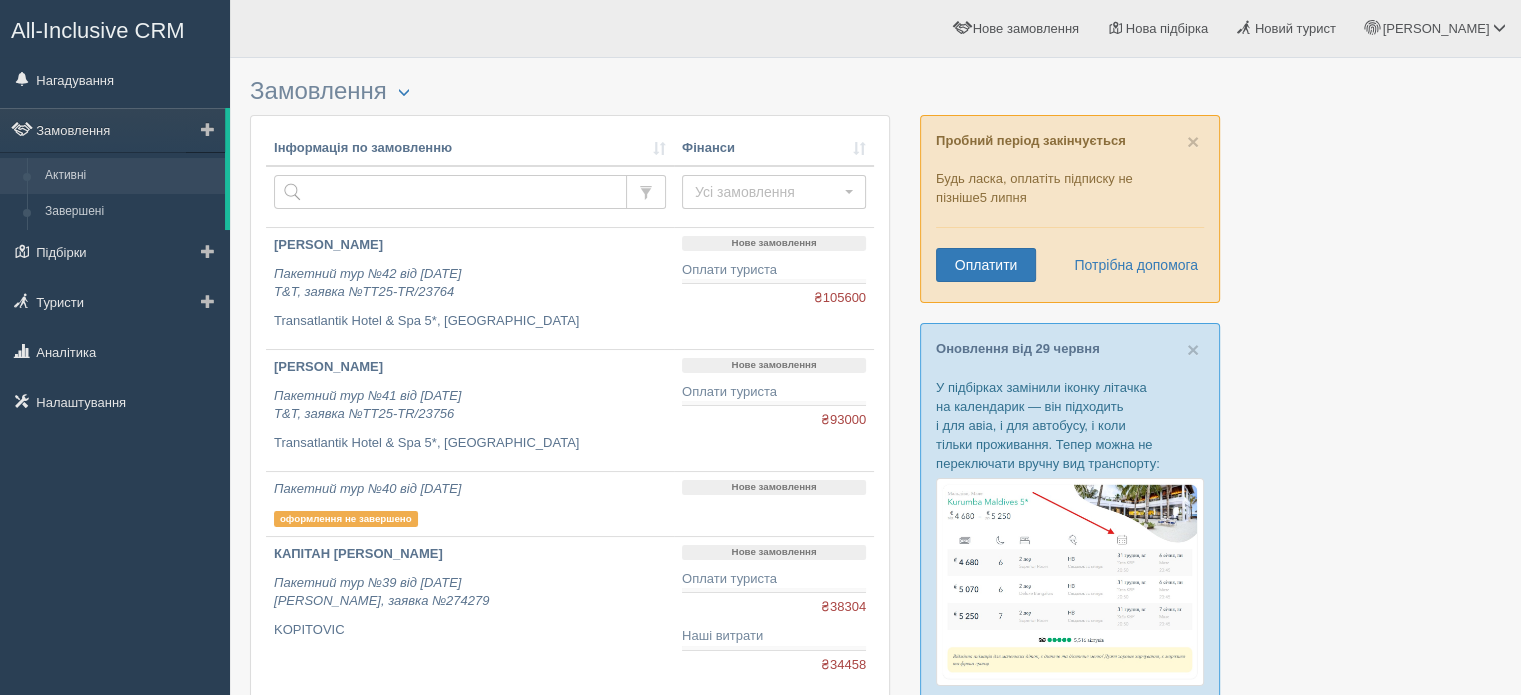 click at bounding box center [208, 129] 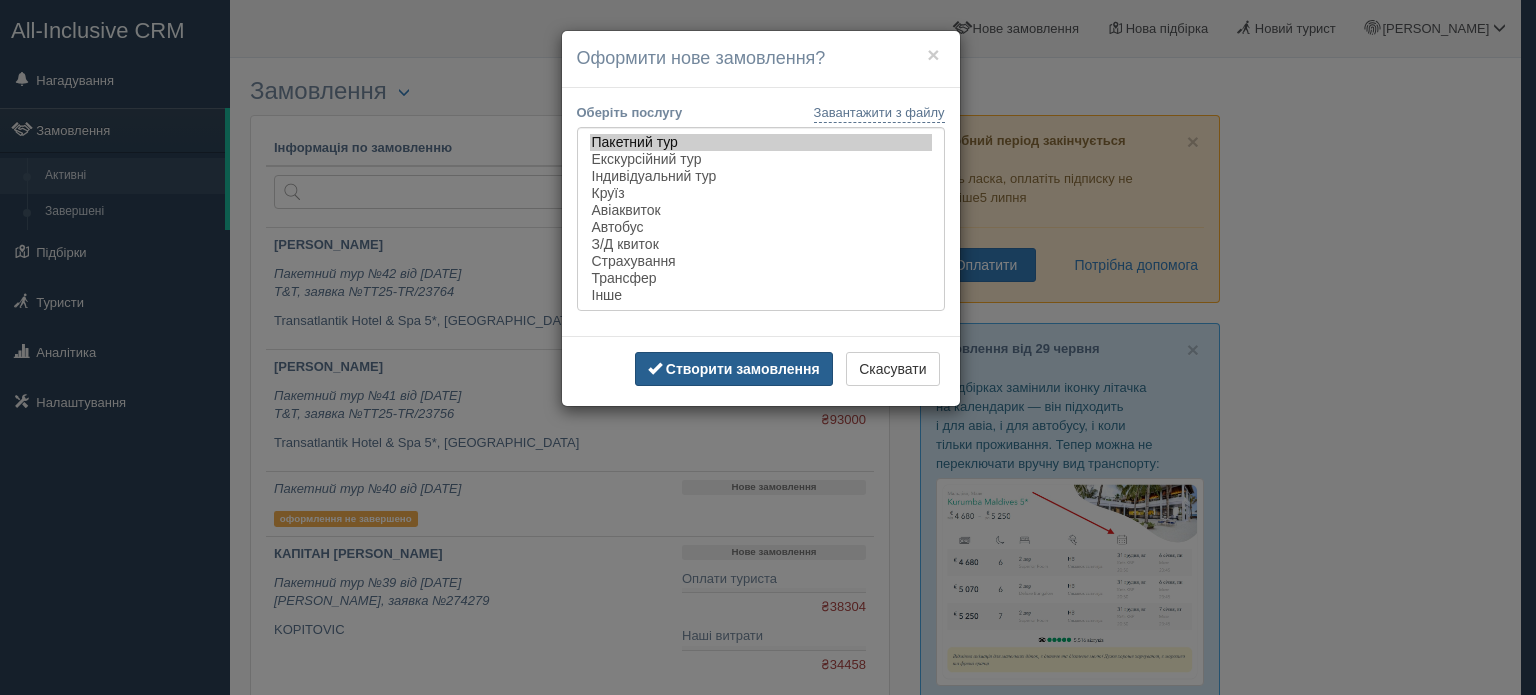 click on "Створити замовлення" at bounding box center [743, 369] 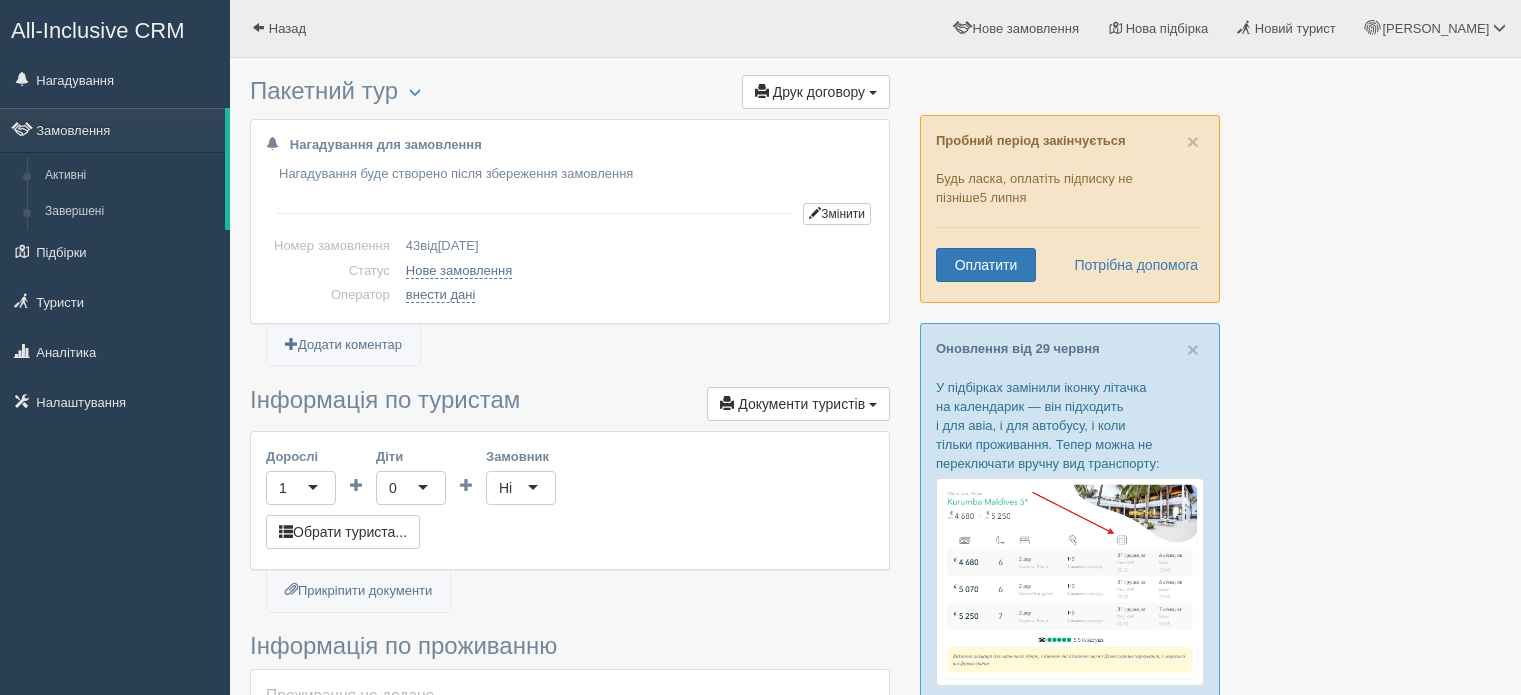 scroll, scrollTop: 0, scrollLeft: 0, axis: both 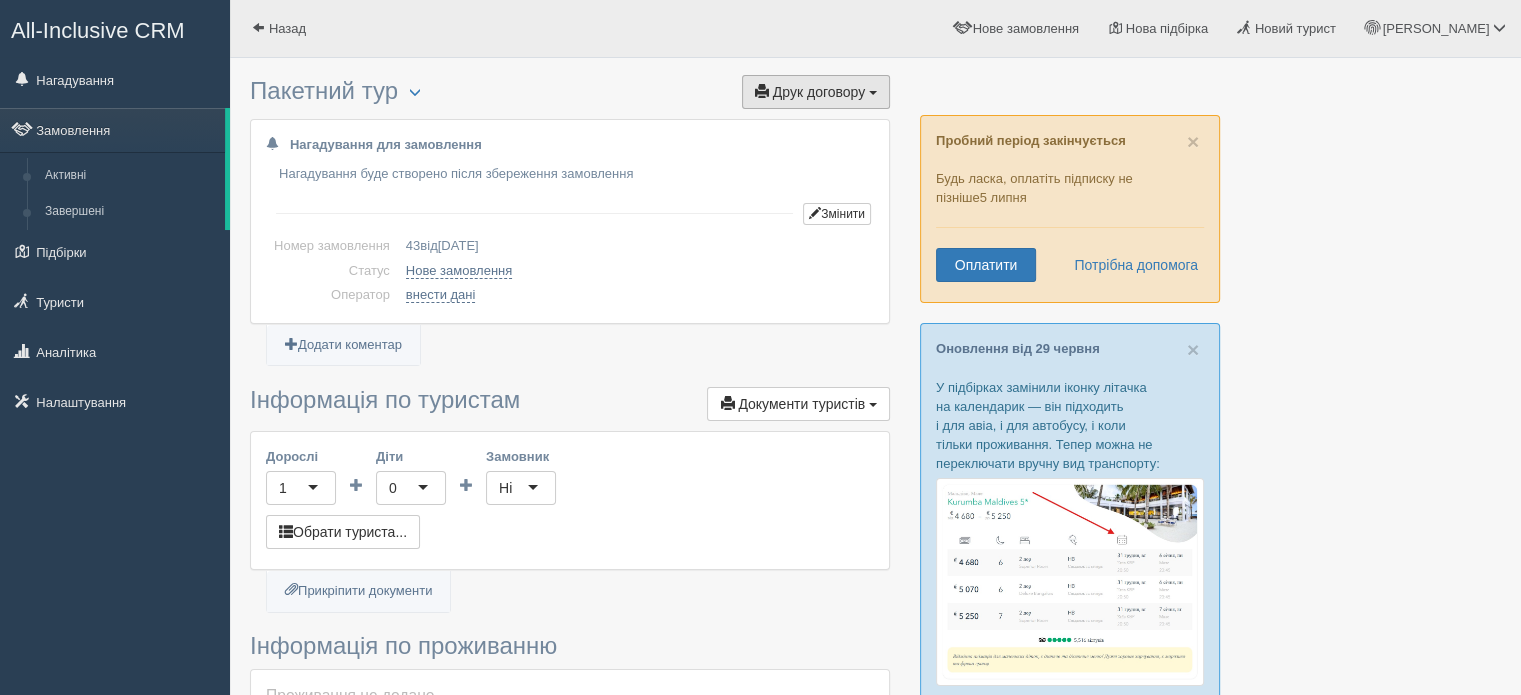 click on "Друк договору" at bounding box center (819, 92) 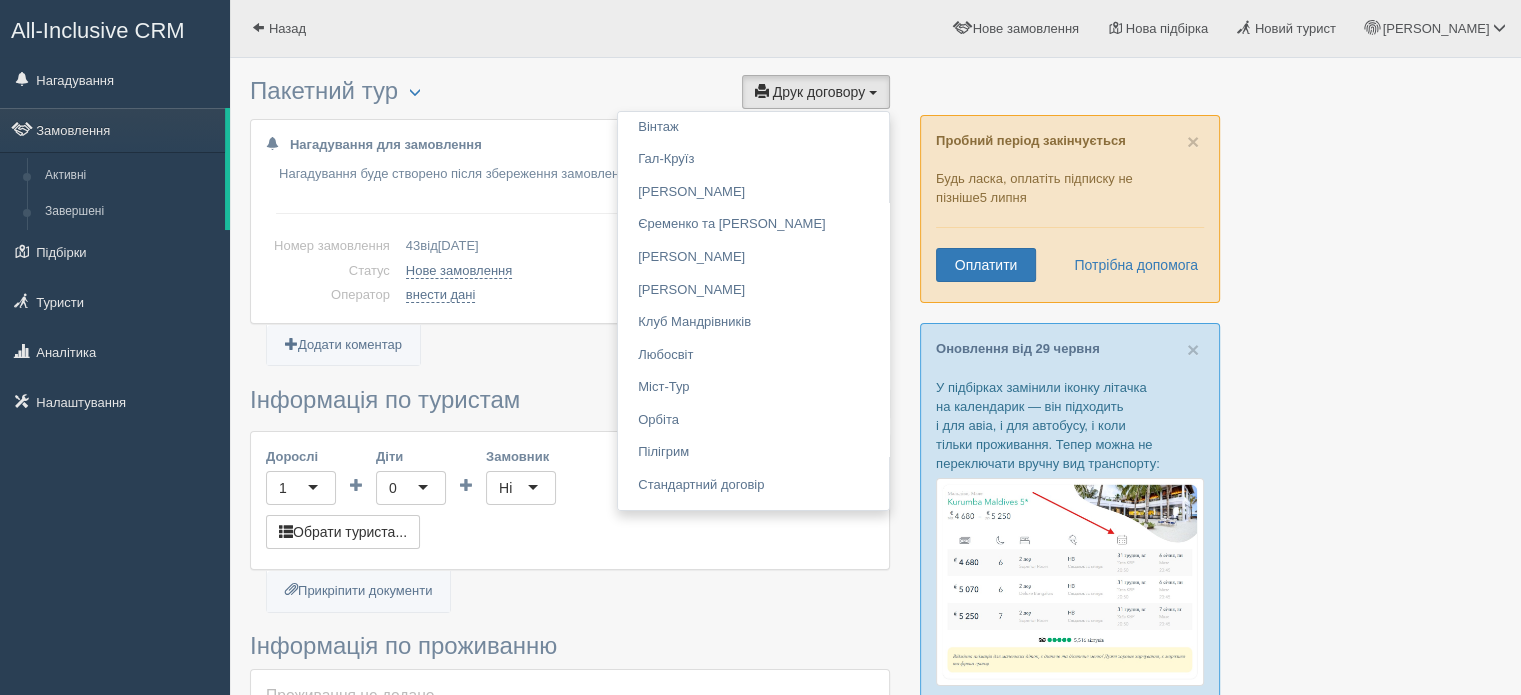 scroll, scrollTop: 2771, scrollLeft: 0, axis: vertical 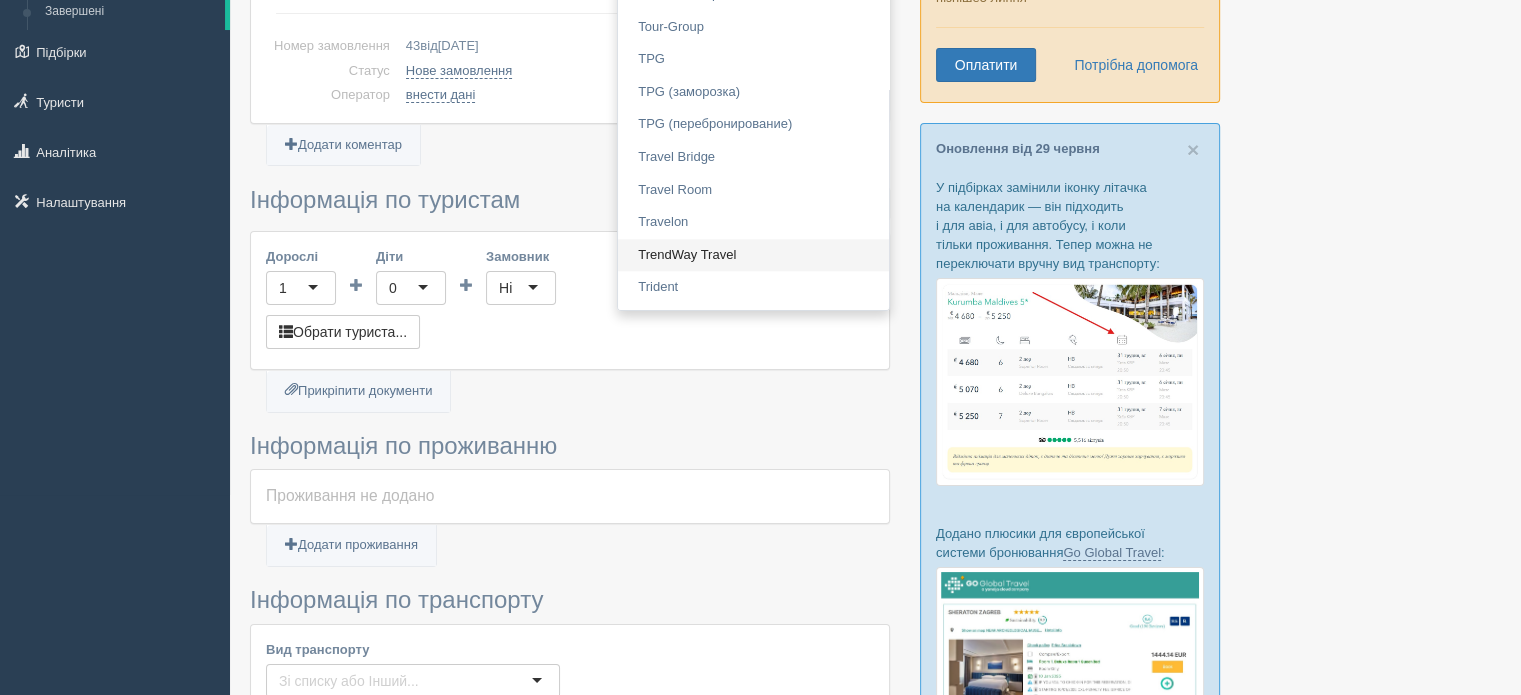 click on "TrendWay Travel" at bounding box center (753, 255) 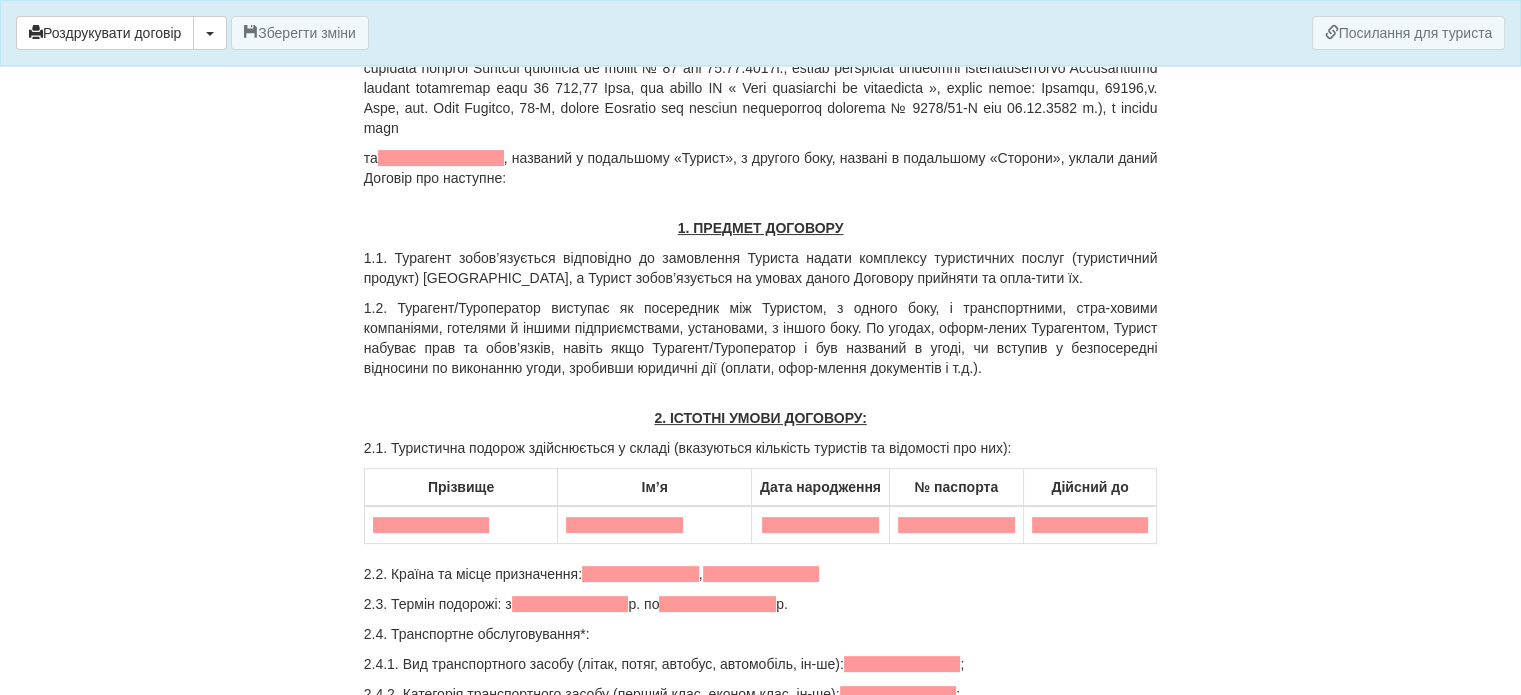 scroll, scrollTop: 300, scrollLeft: 0, axis: vertical 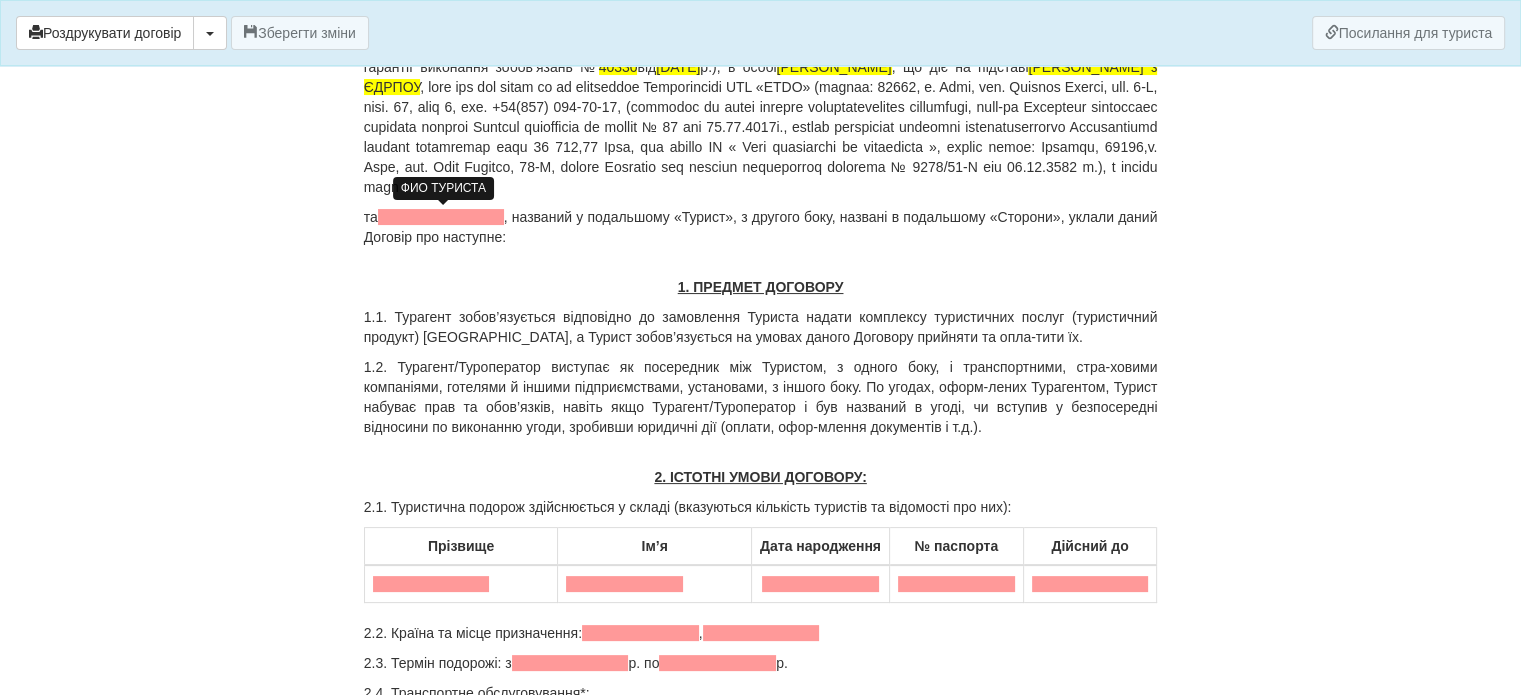 click at bounding box center [441, 217] 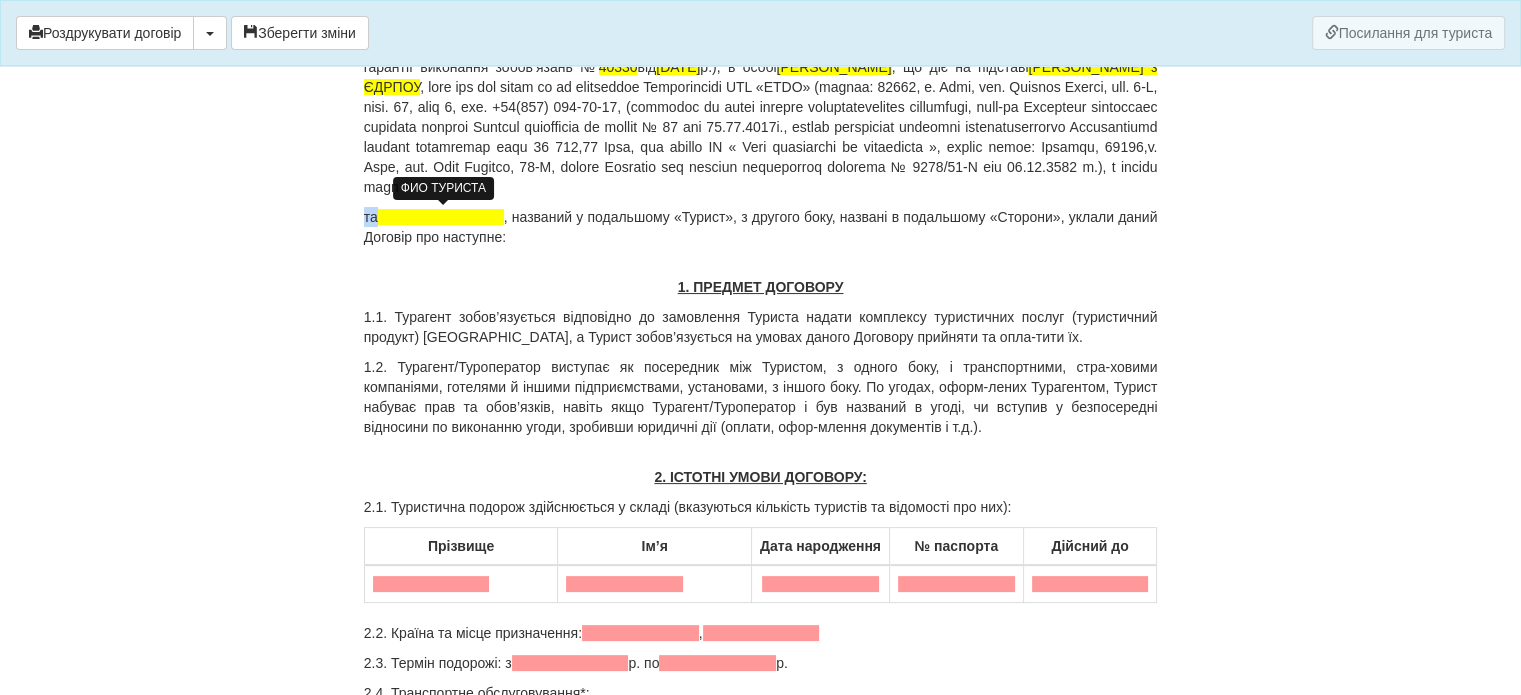 type 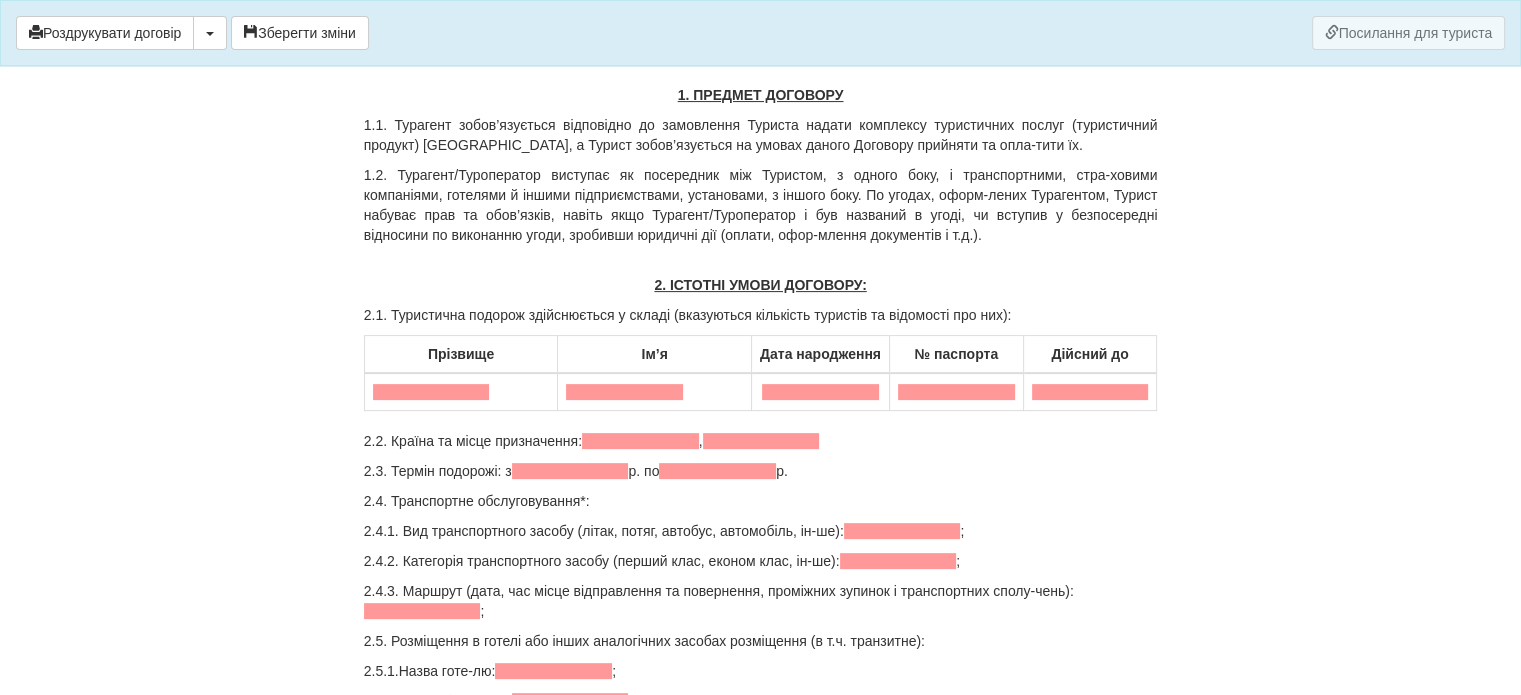 scroll, scrollTop: 500, scrollLeft: 0, axis: vertical 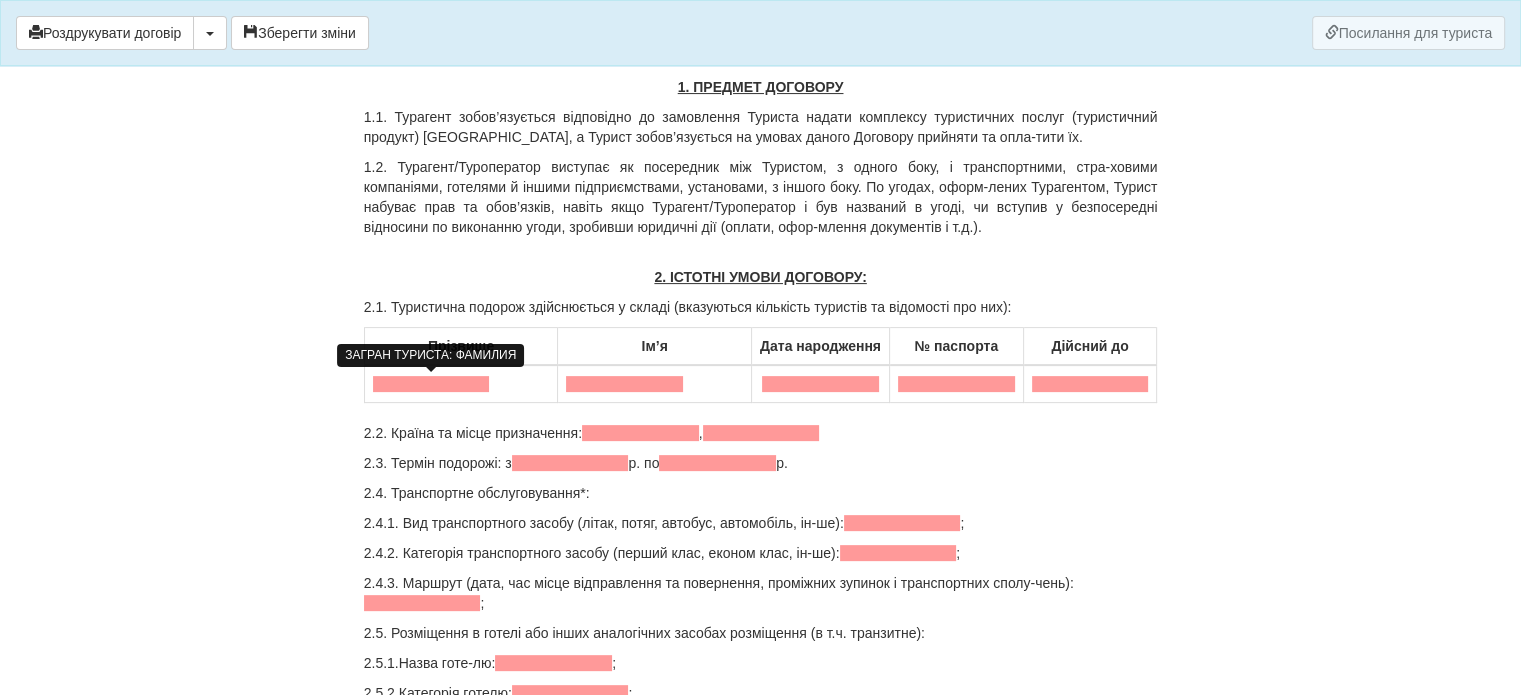 click at bounding box center (431, 384) 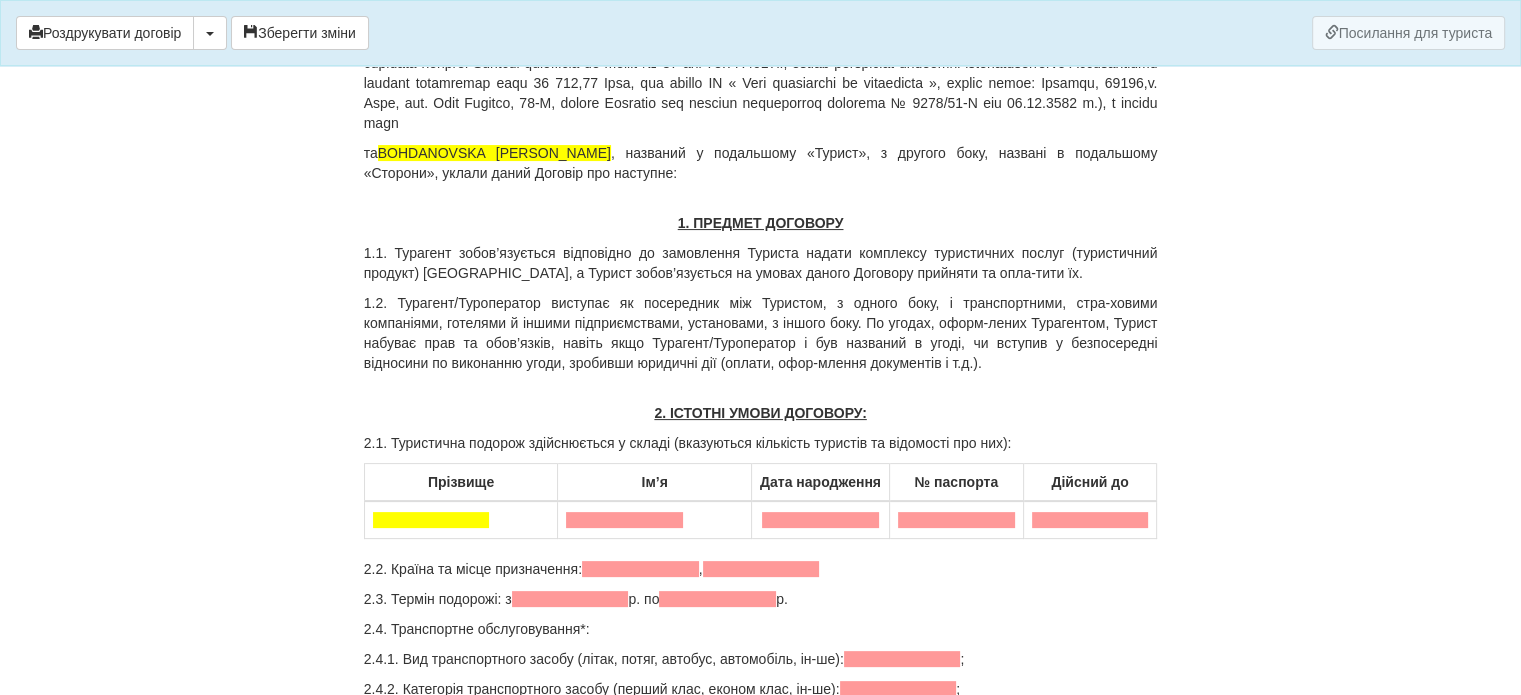 scroll, scrollTop: 500, scrollLeft: 0, axis: vertical 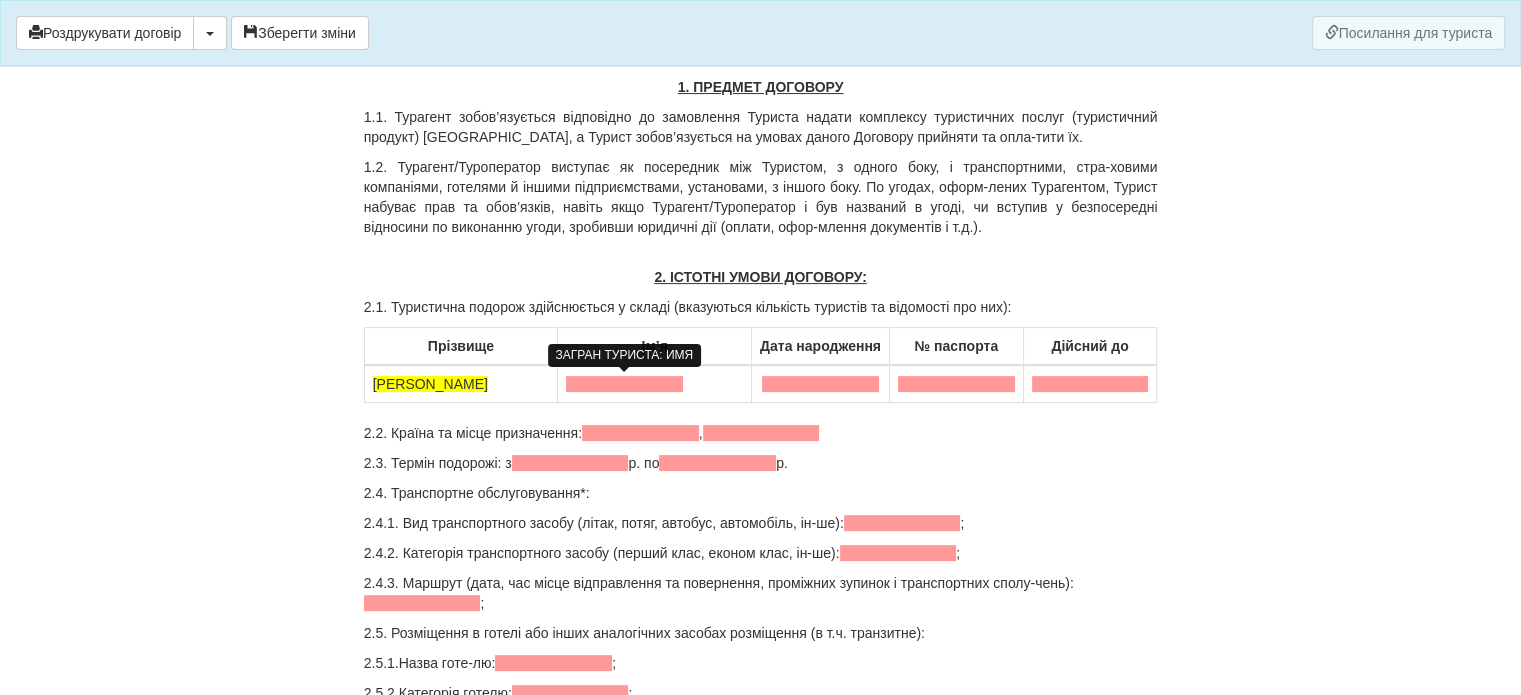 click at bounding box center (624, 384) 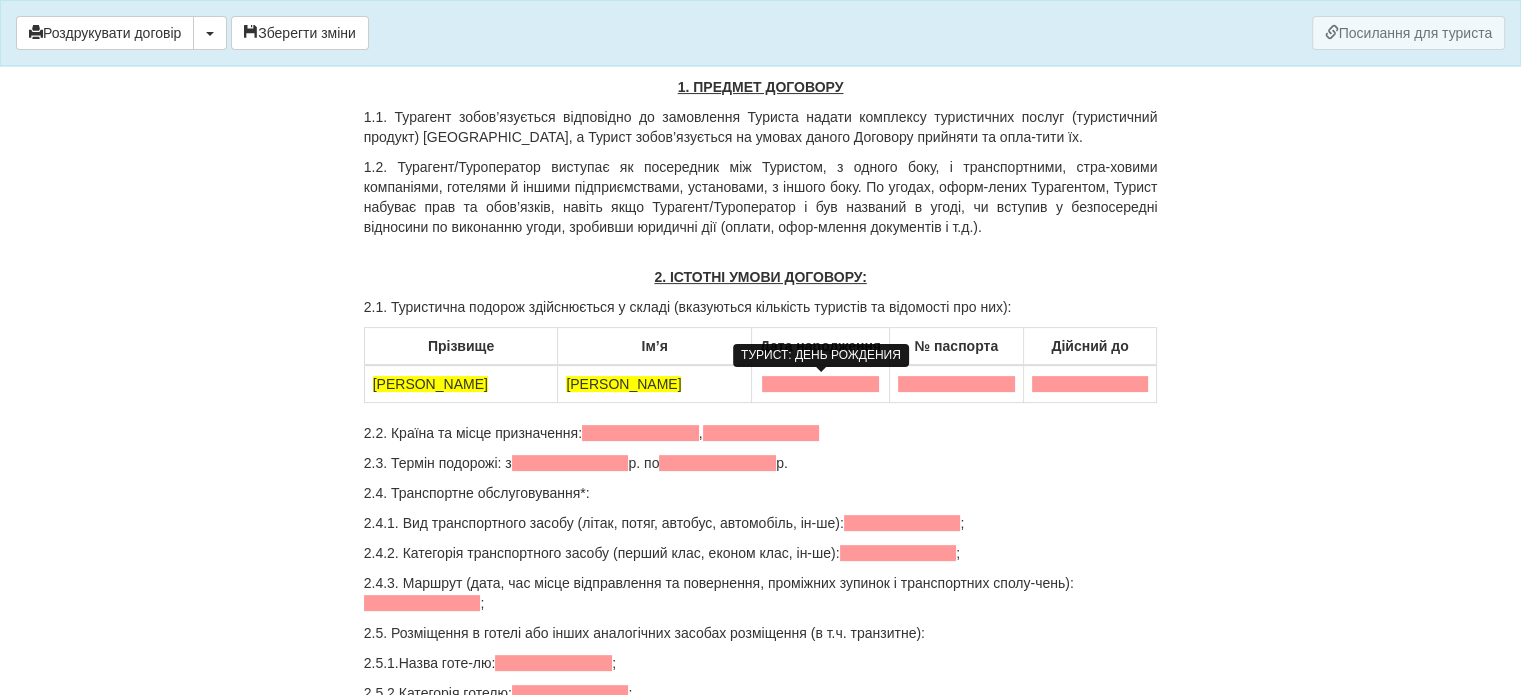 click at bounding box center [820, 384] 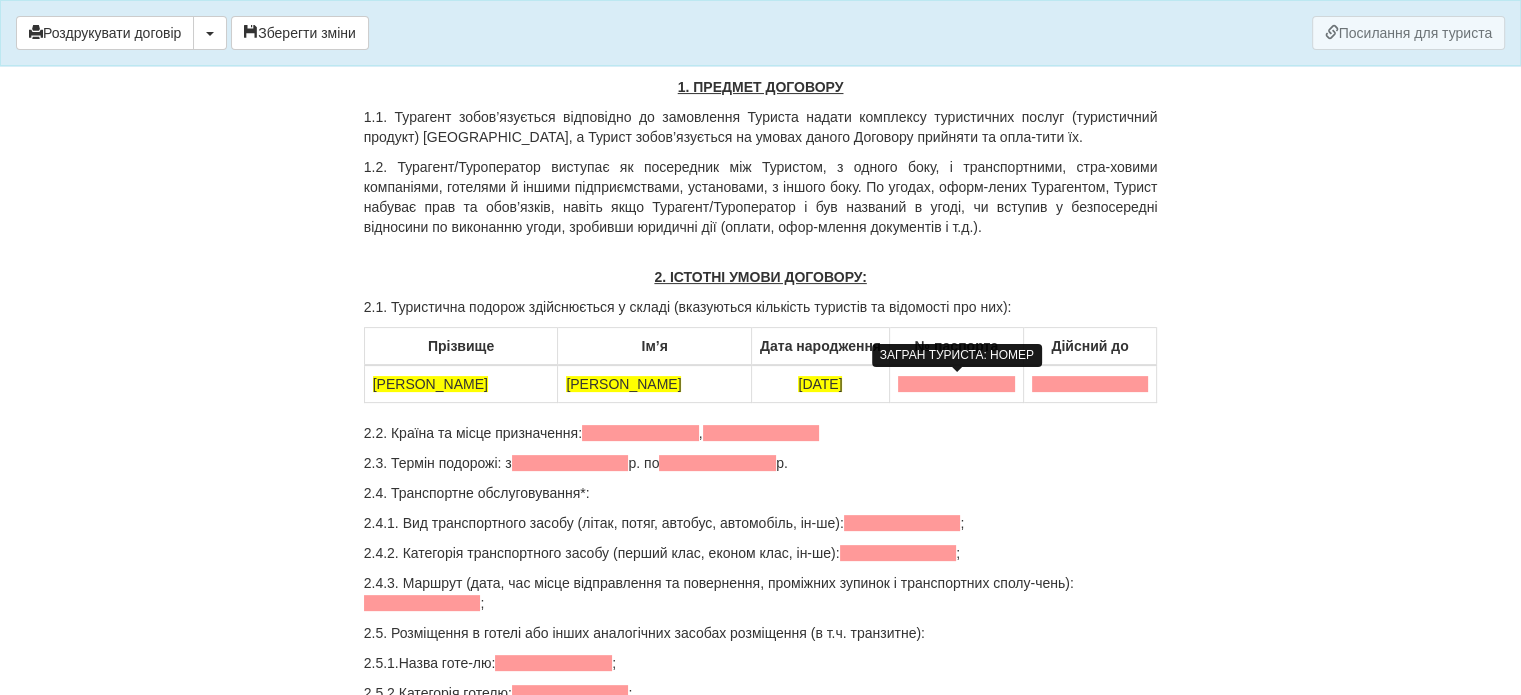 click at bounding box center [956, 384] 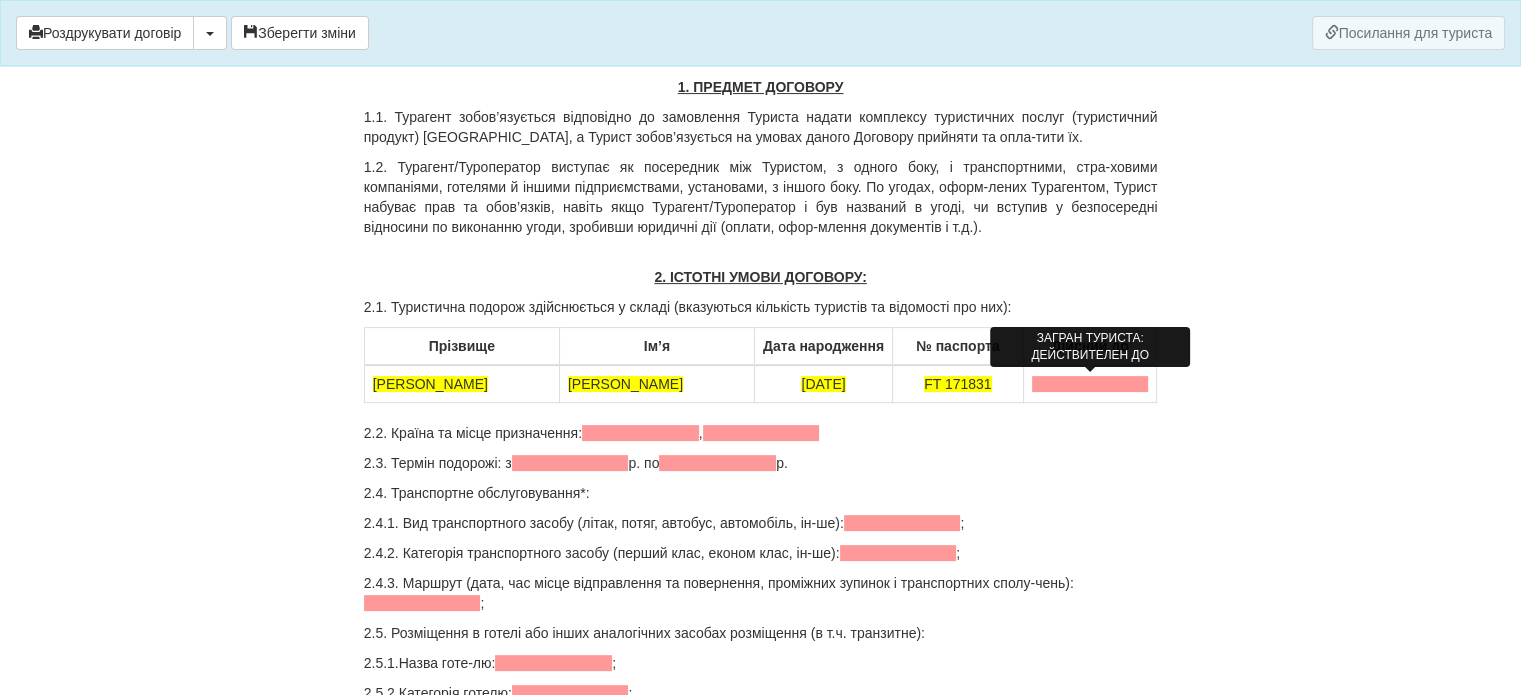 click at bounding box center (1090, 384) 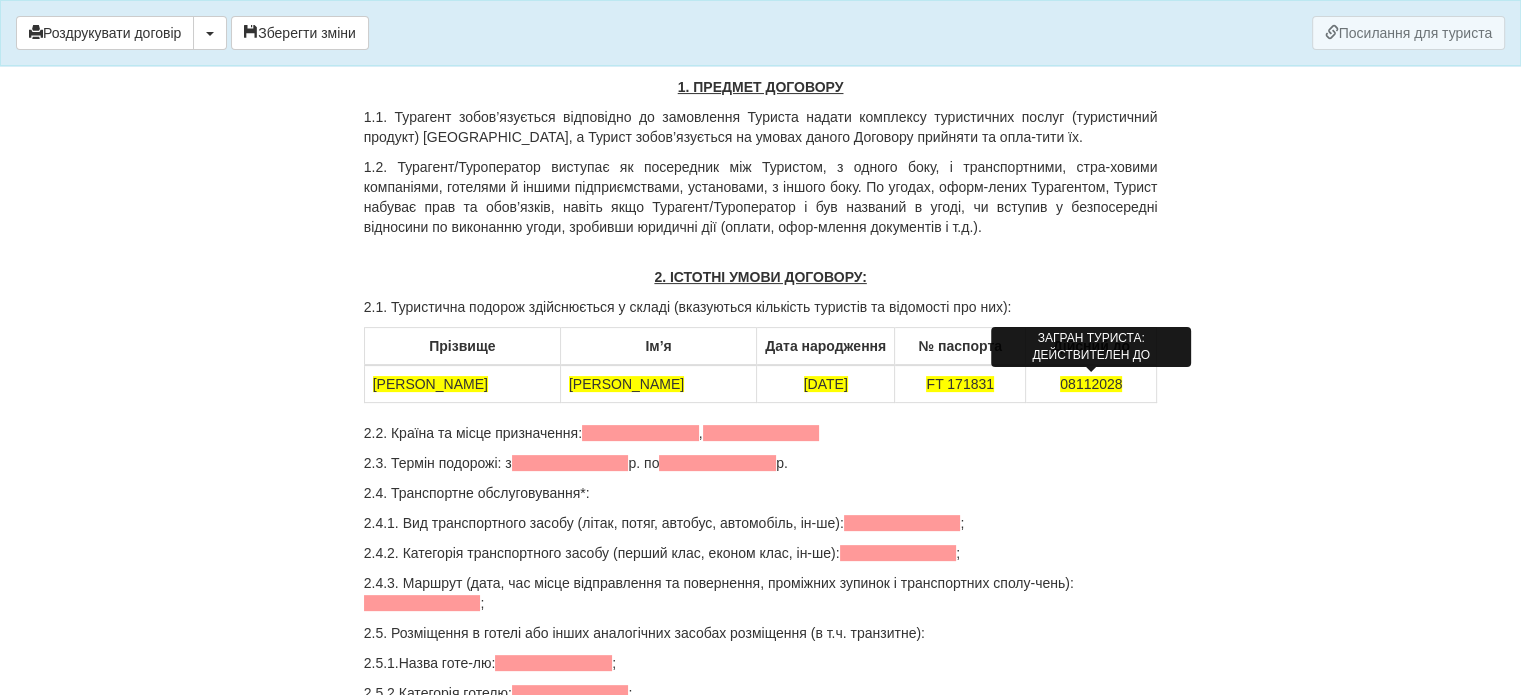 click on "08112028" at bounding box center (1091, 384) 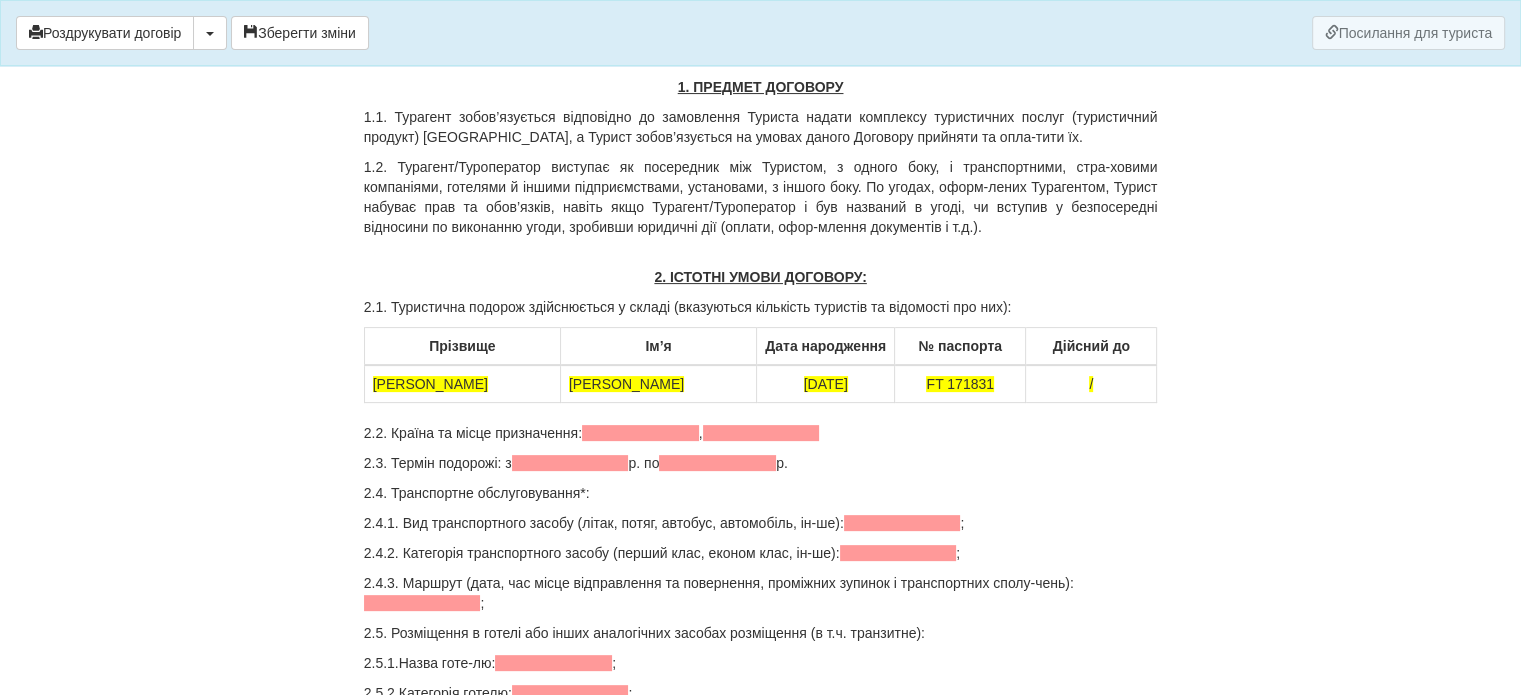 click on "/" at bounding box center [1091, 384] 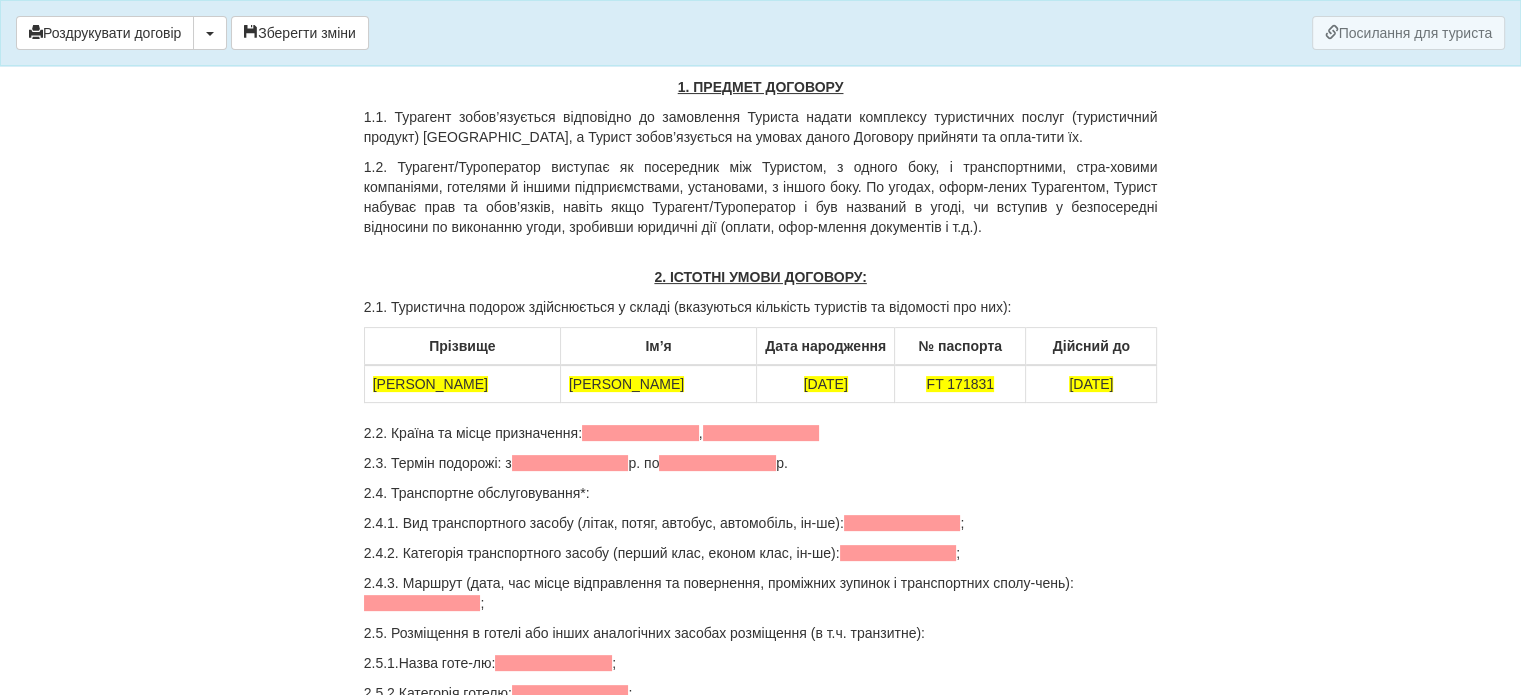 click on "BOHDANOVSKA" at bounding box center (462, 384) 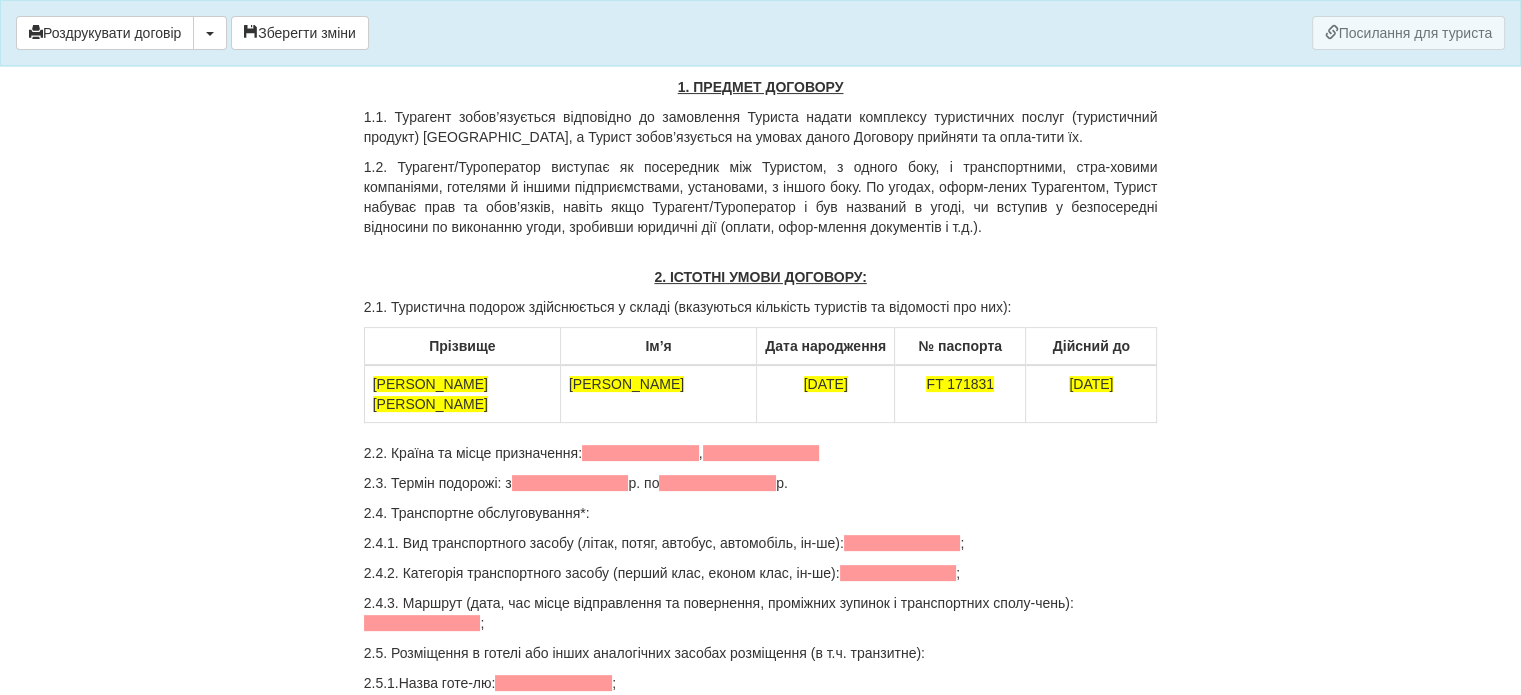 click on "OLENA" at bounding box center [658, 394] 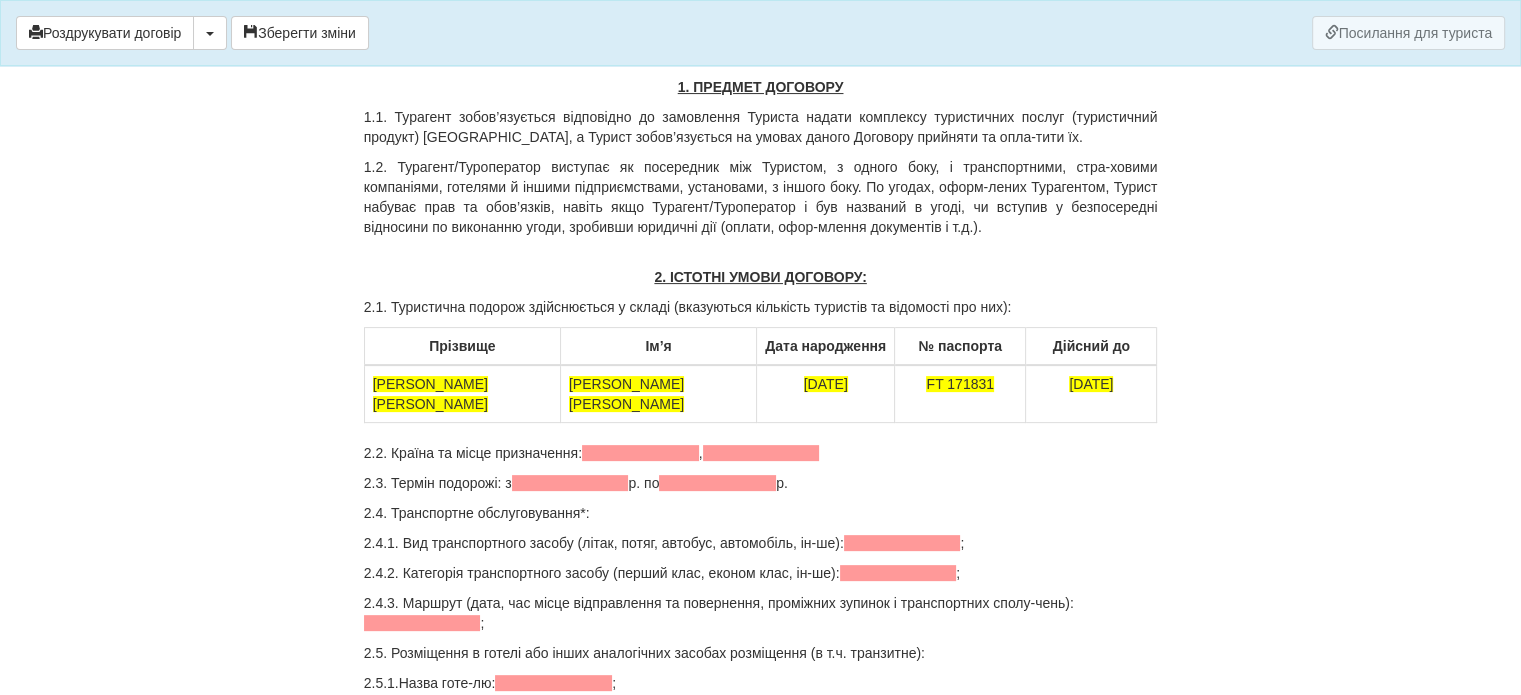 click on "28/10/1982" at bounding box center (826, 394) 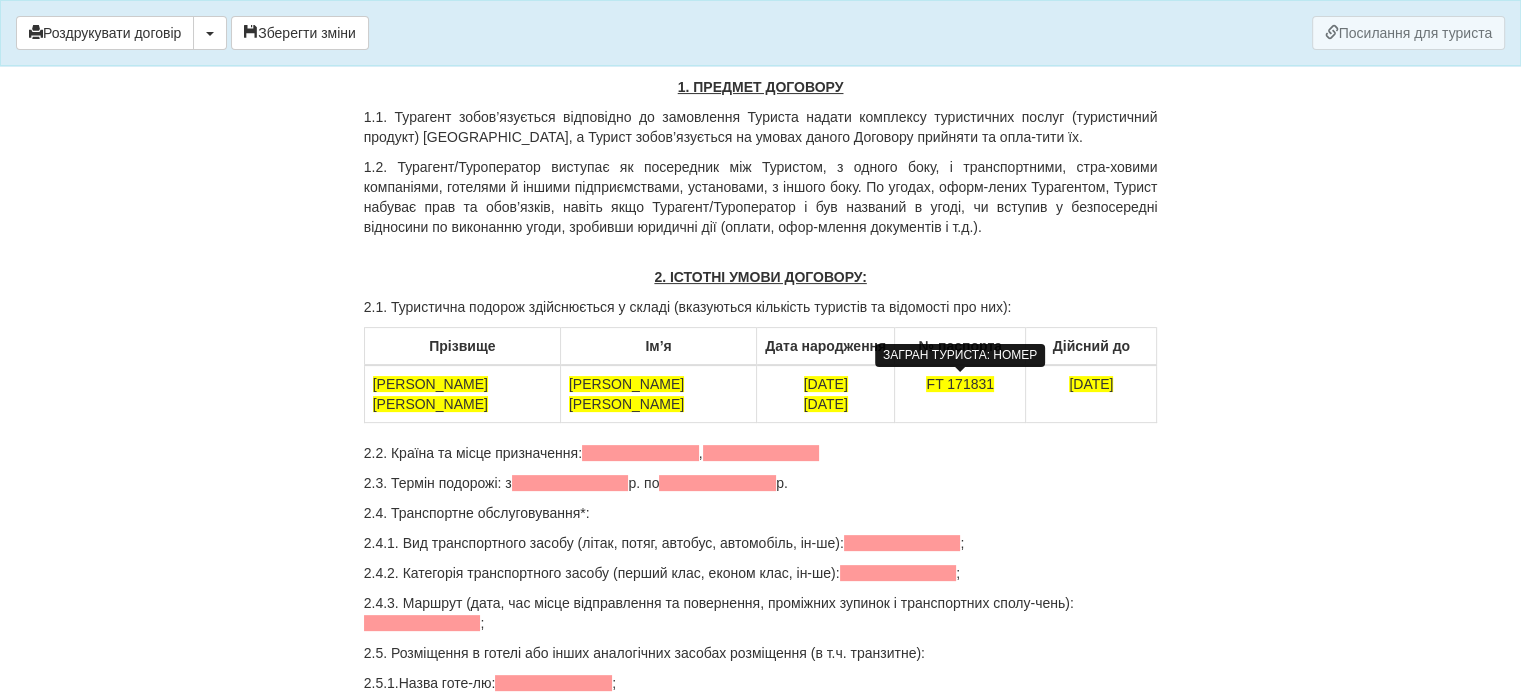 click on "FT 171831" at bounding box center [959, 384] 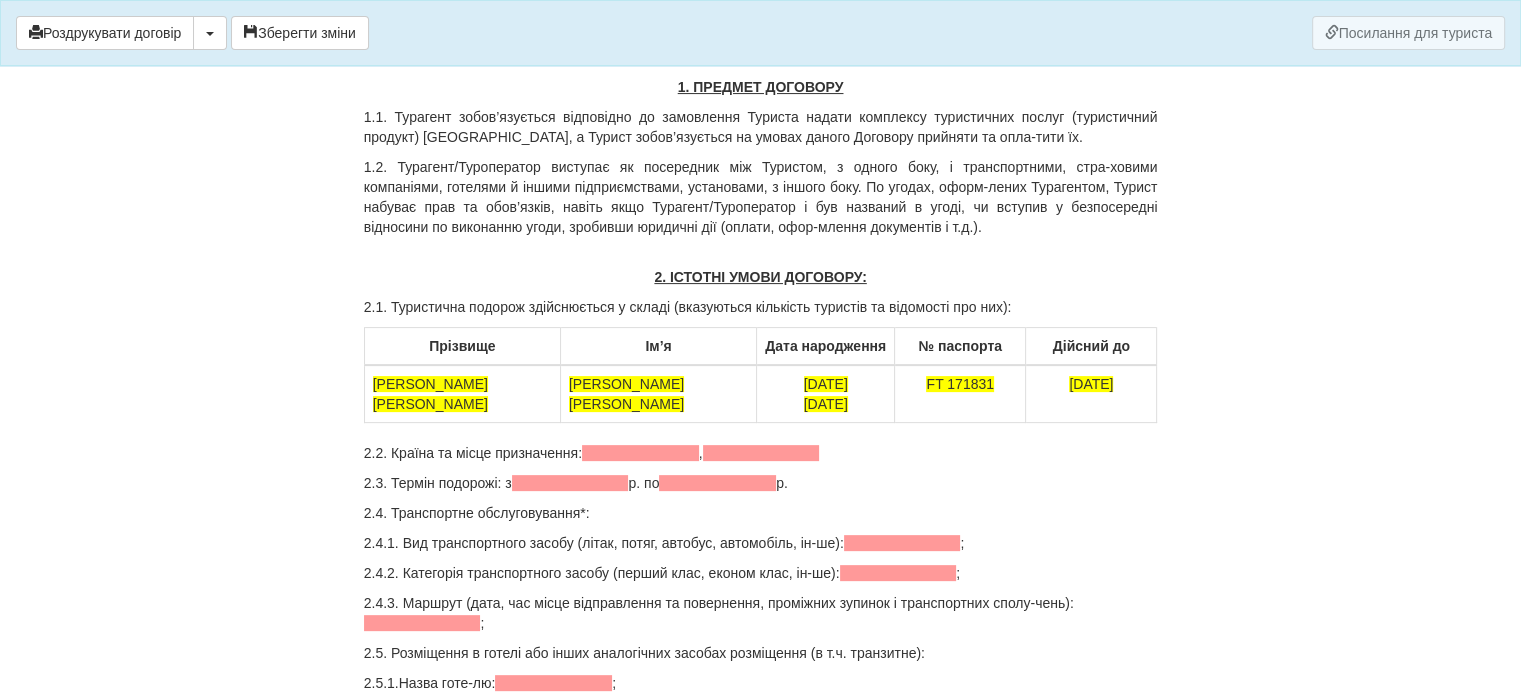 click on "FT 171831" at bounding box center [960, 394] 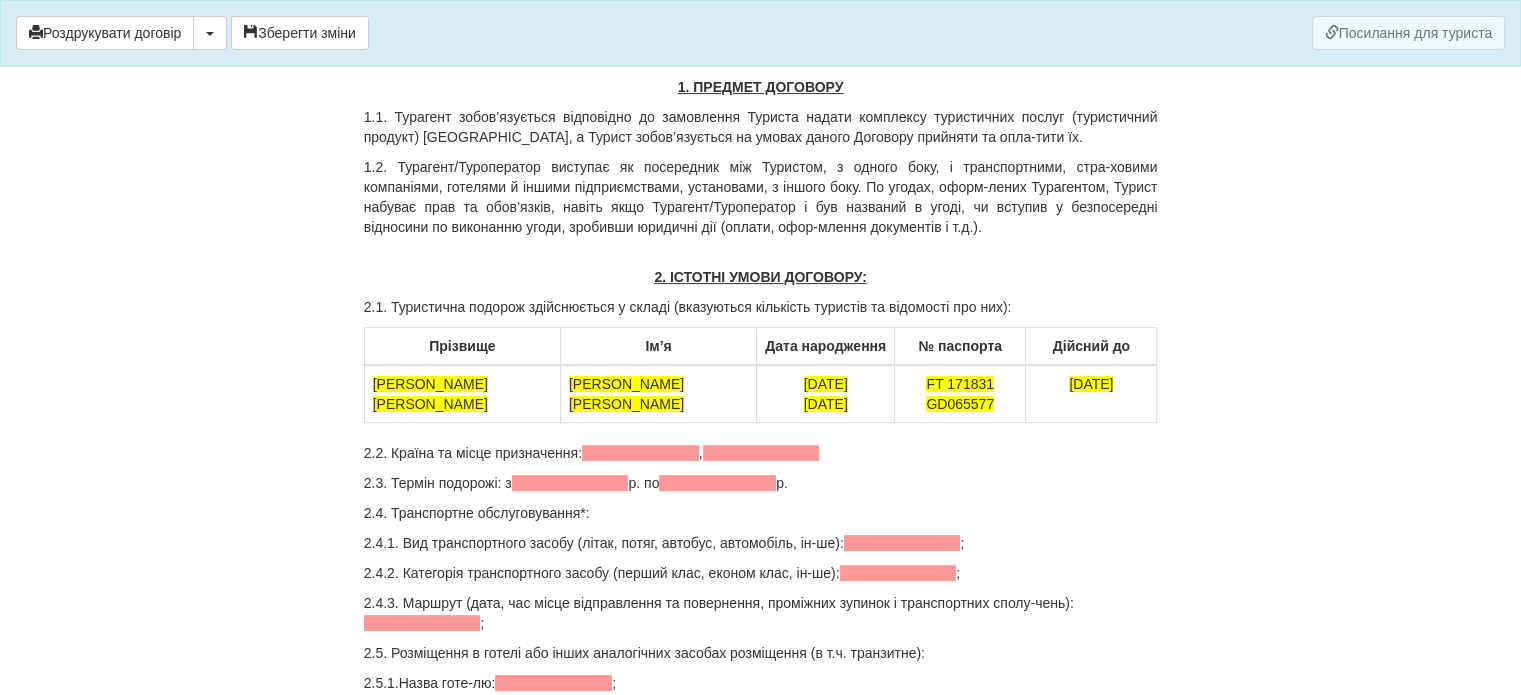 click on "08/11/2028" at bounding box center [1091, 394] 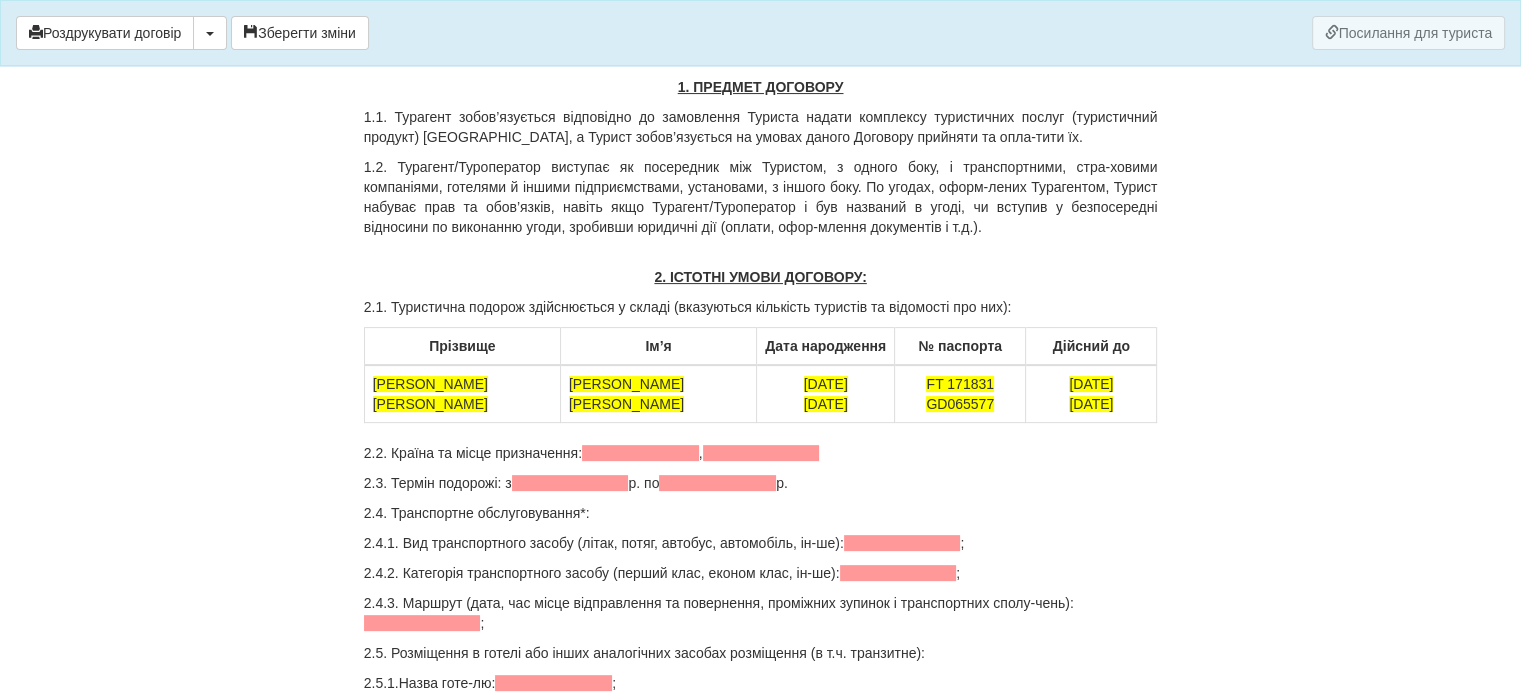 click on "BOHDANOVSKA BOHDANOVSKA" at bounding box center (462, 394) 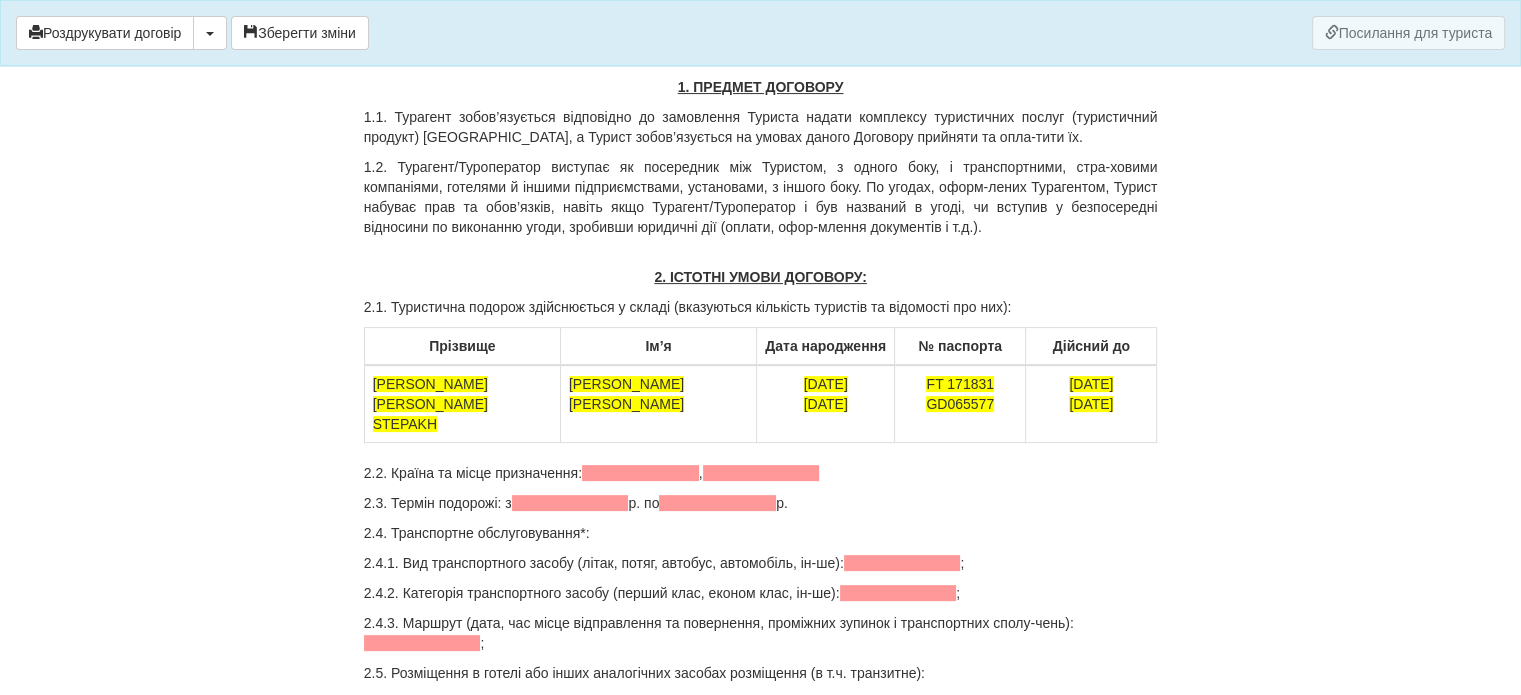 click on "OLENA YULIANNA" at bounding box center [658, 404] 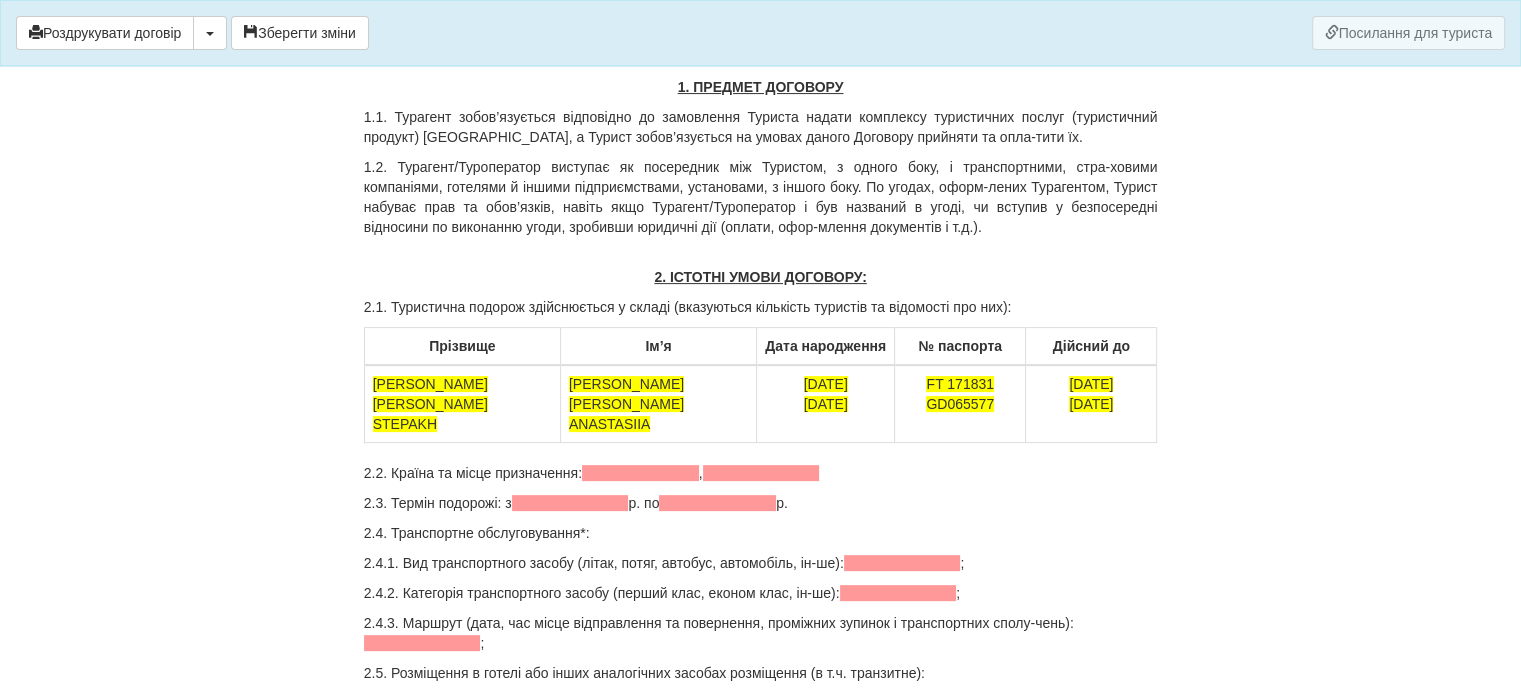 click on "28/10/1982 07/09/2007" at bounding box center [826, 404] 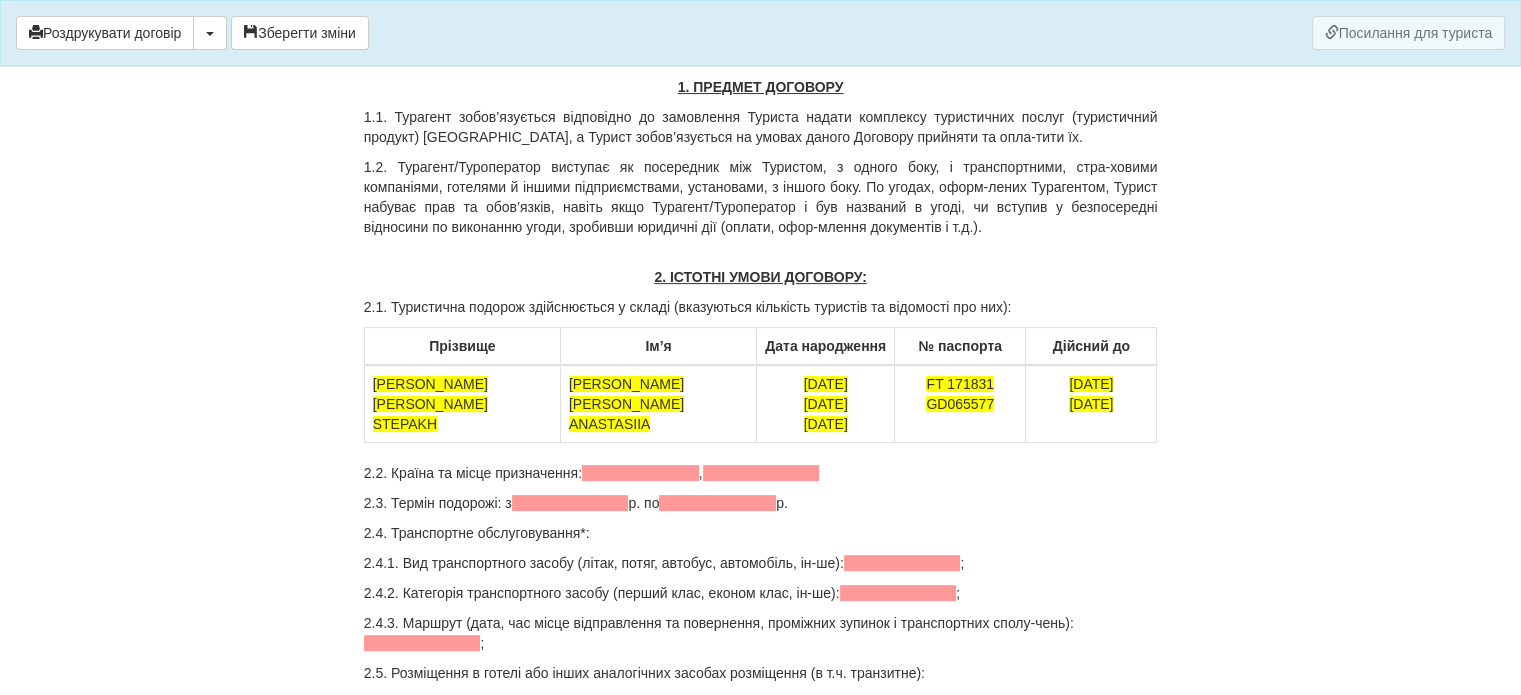 click on "FT 171831 GD065577" at bounding box center (960, 404) 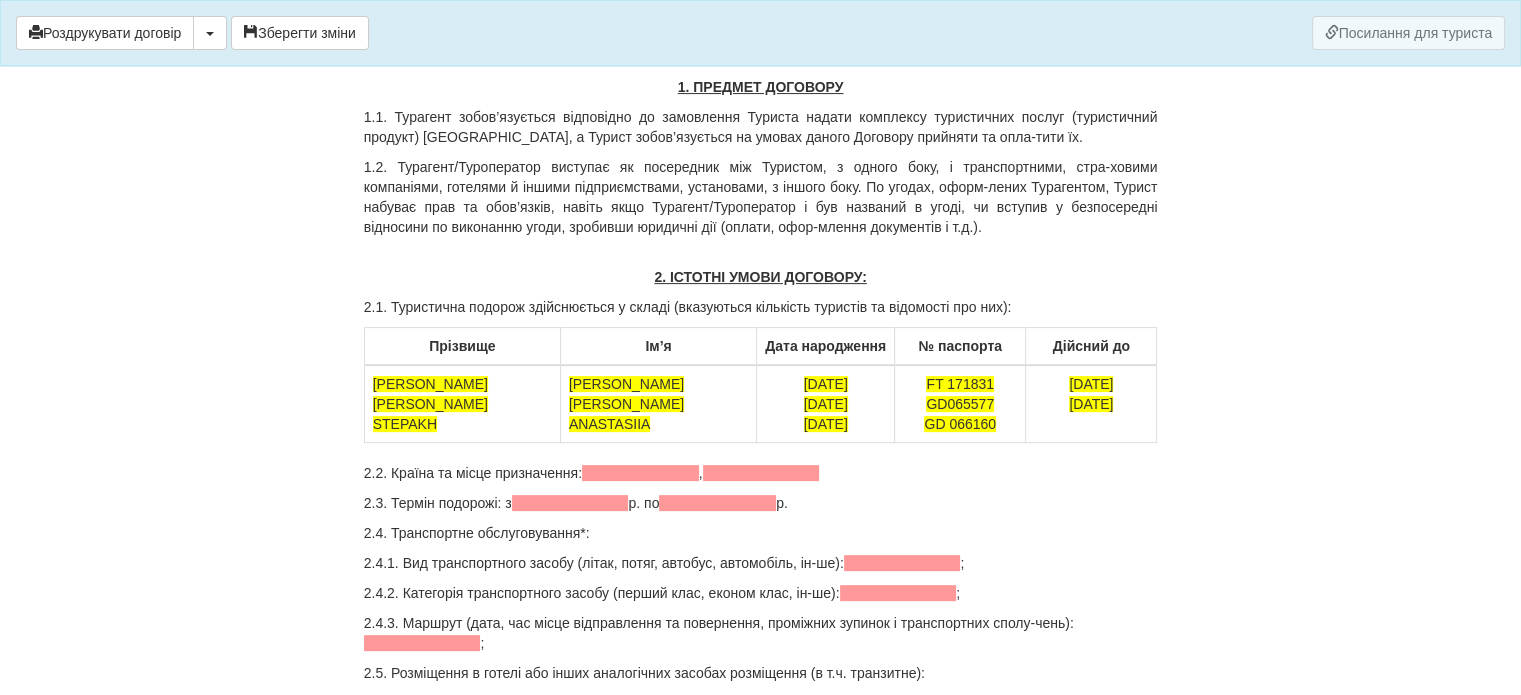 click on "08/11/2028 28/06/2026" at bounding box center (1091, 404) 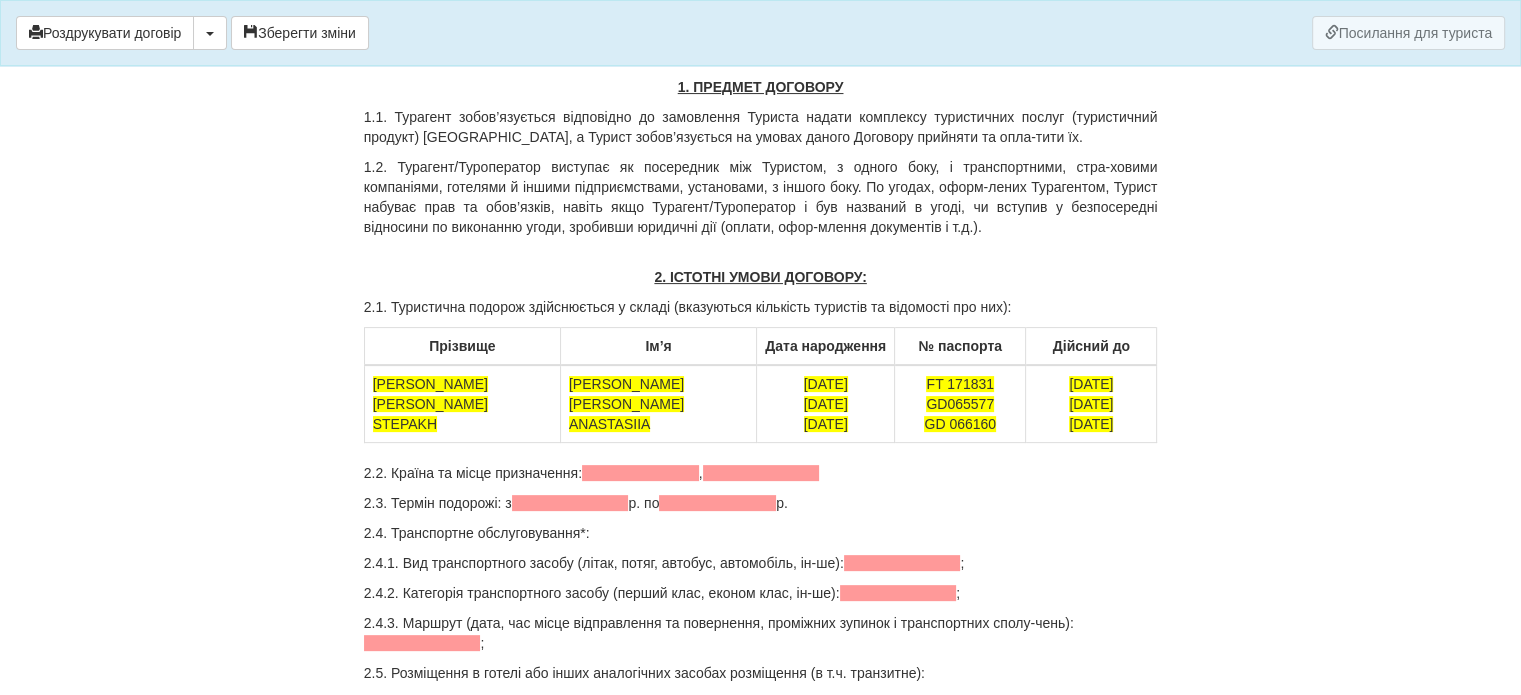 scroll, scrollTop: 800, scrollLeft: 0, axis: vertical 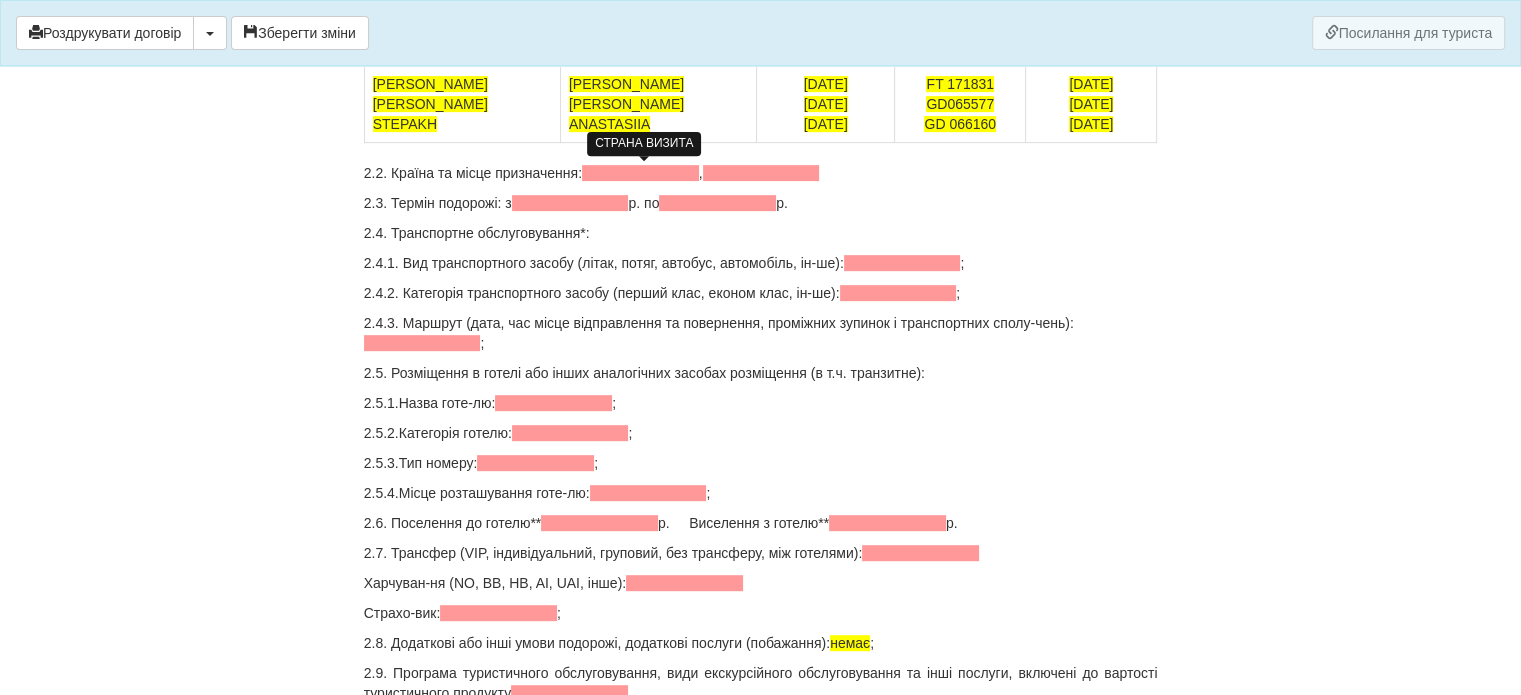 click at bounding box center (640, 173) 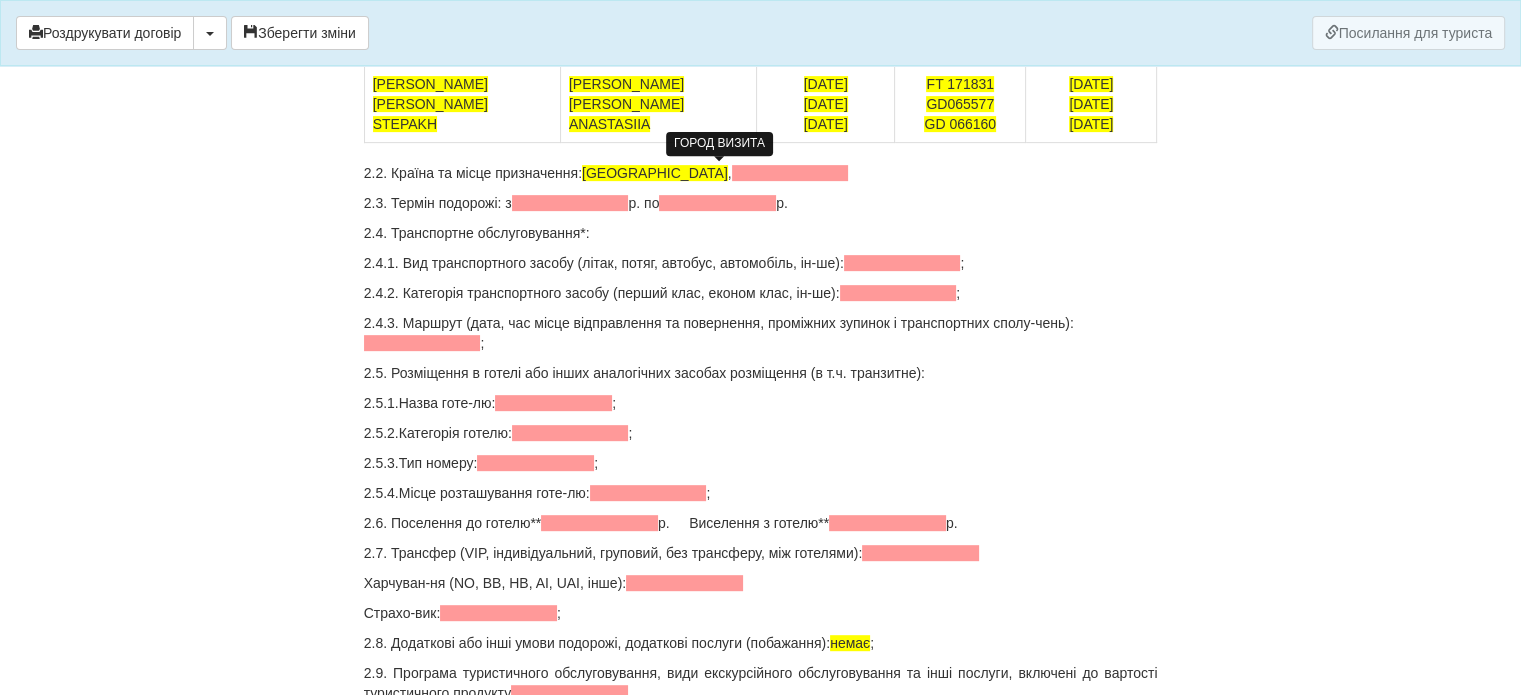 click at bounding box center [790, 173] 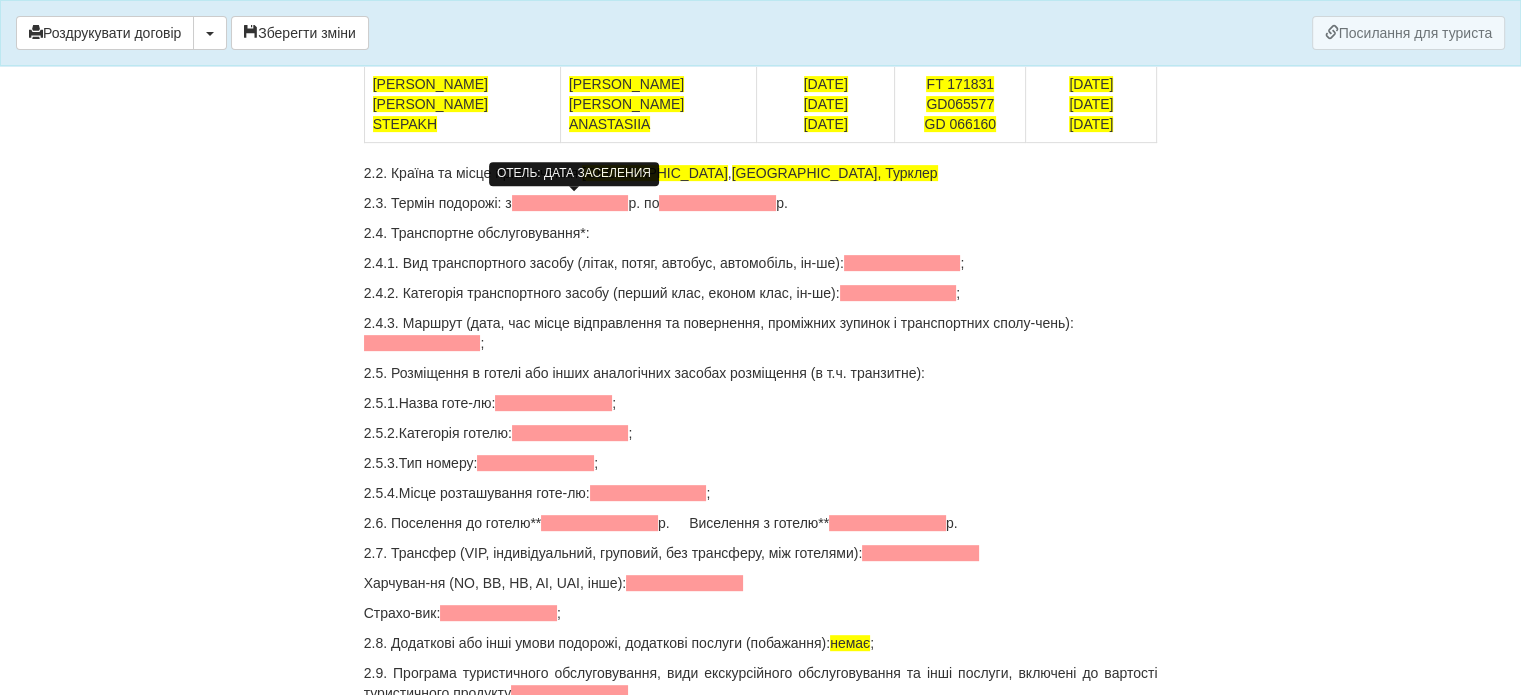 click at bounding box center [570, 203] 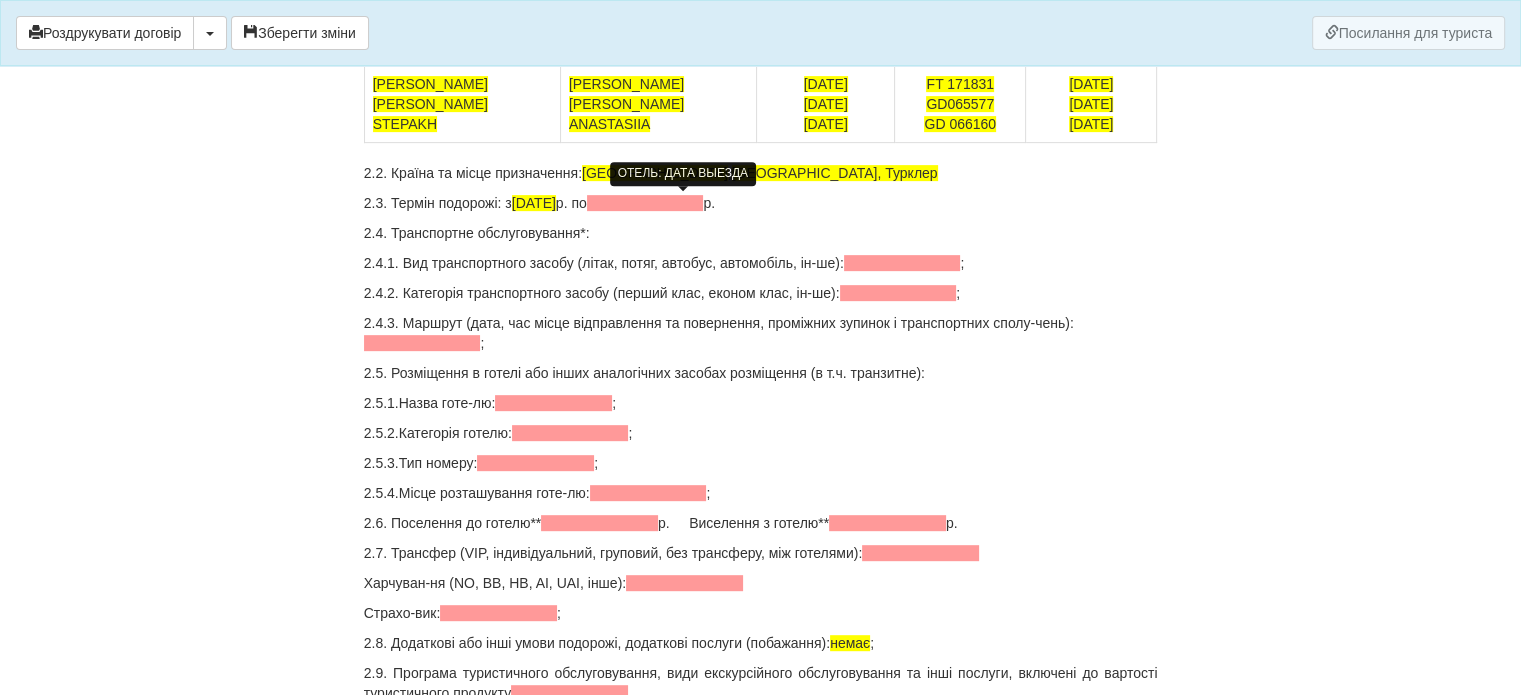 click at bounding box center [645, 203] 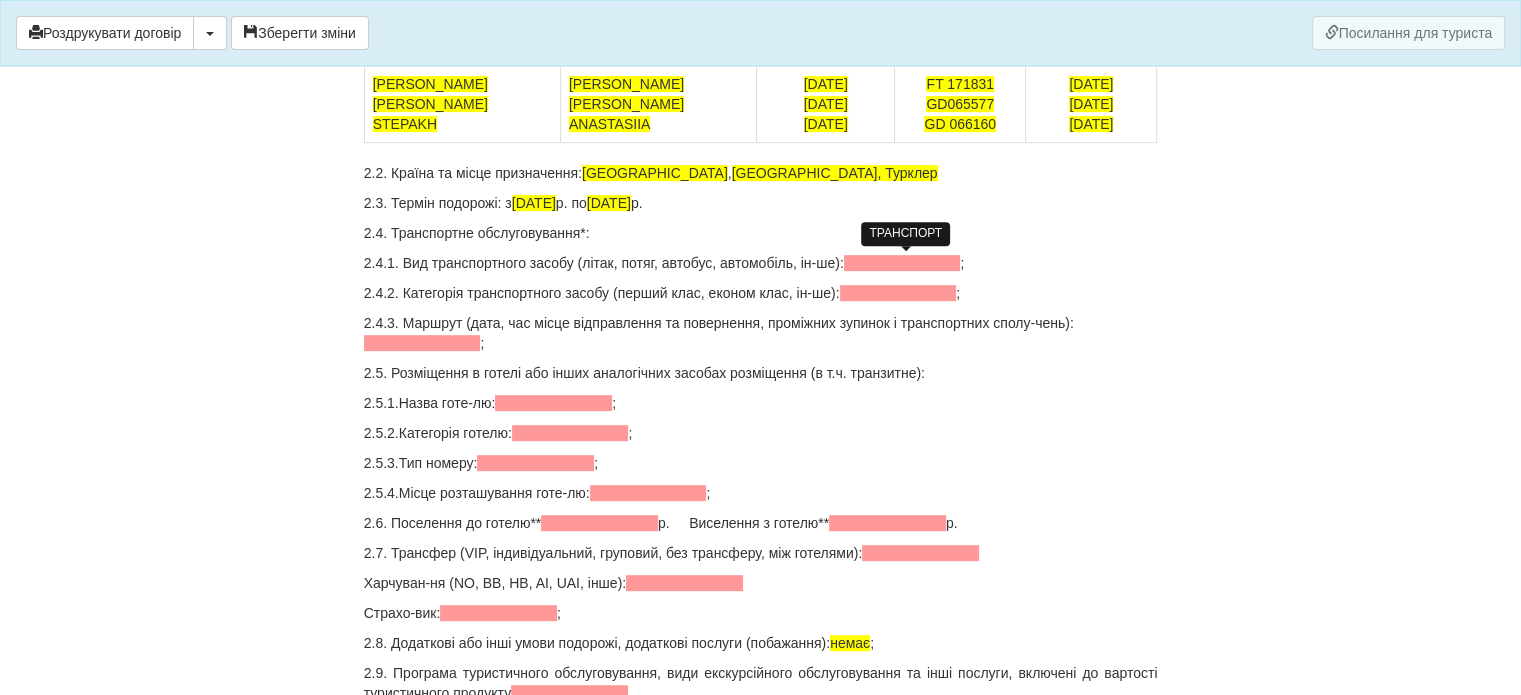 click at bounding box center (902, 263) 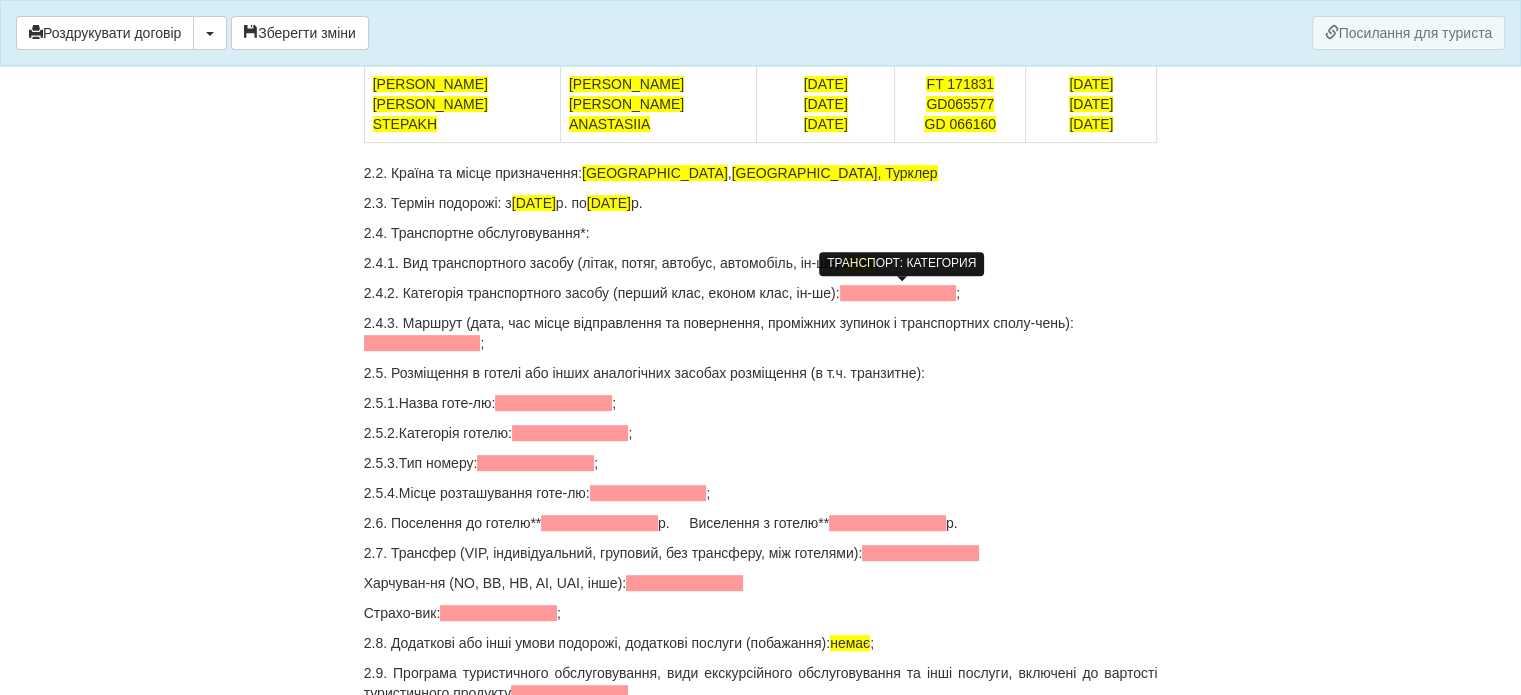 click at bounding box center (898, 293) 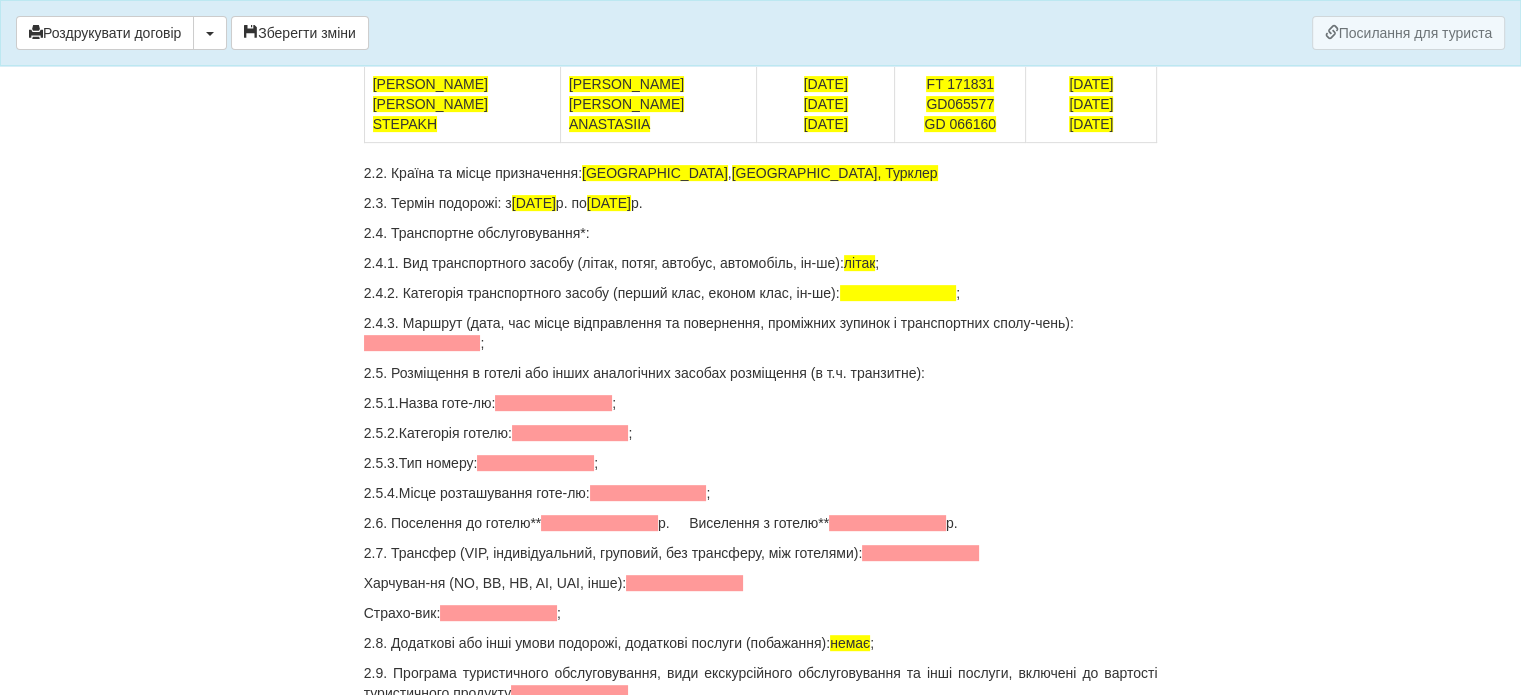 click on "ДОГОВІР №
на туристичне обслуговування
м.  Дніпро
02.07.2025  р.
ФОП Губа О.Ю , назване у подальшому «Турагент» (розмір фінансової гарантії відповідальності Турагента складає еквівалент суми  2000   EUR , яка надана  АТ"Комерційний банк Глобус" , згідно Договору про надання банківської гарантії виконання зобов’язань № 40330  від  20.06.2024  р.),
в особі  Губа Ольга Юріївна , що діє на підставі  Виписки з ЄДРПОУ
та  BOHDANOVSKA OLENA
1. ПРЕДМЕТ ДОГОВОРУ
2. ІСТОТНІ УМОВИ ДОГОВОРУ:" at bounding box center [761, 4261] 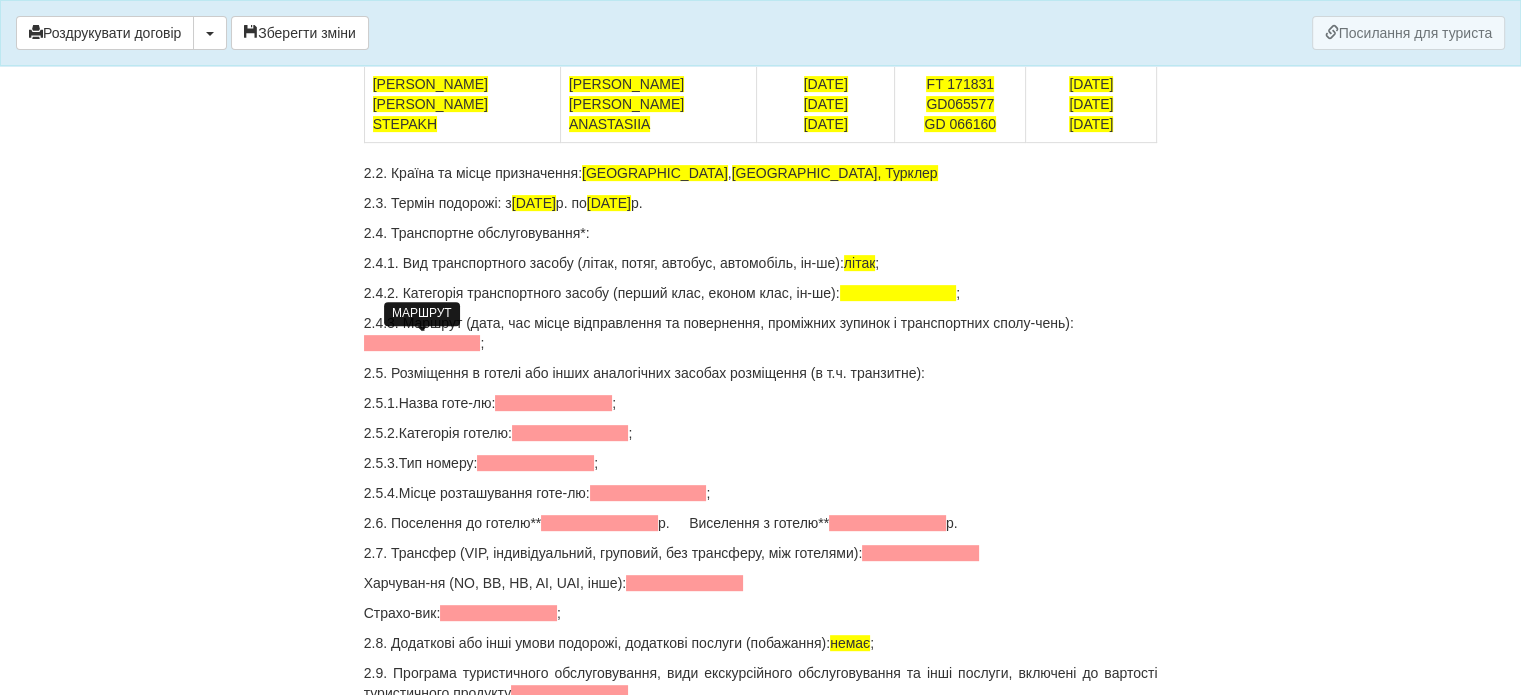 click at bounding box center (422, 343) 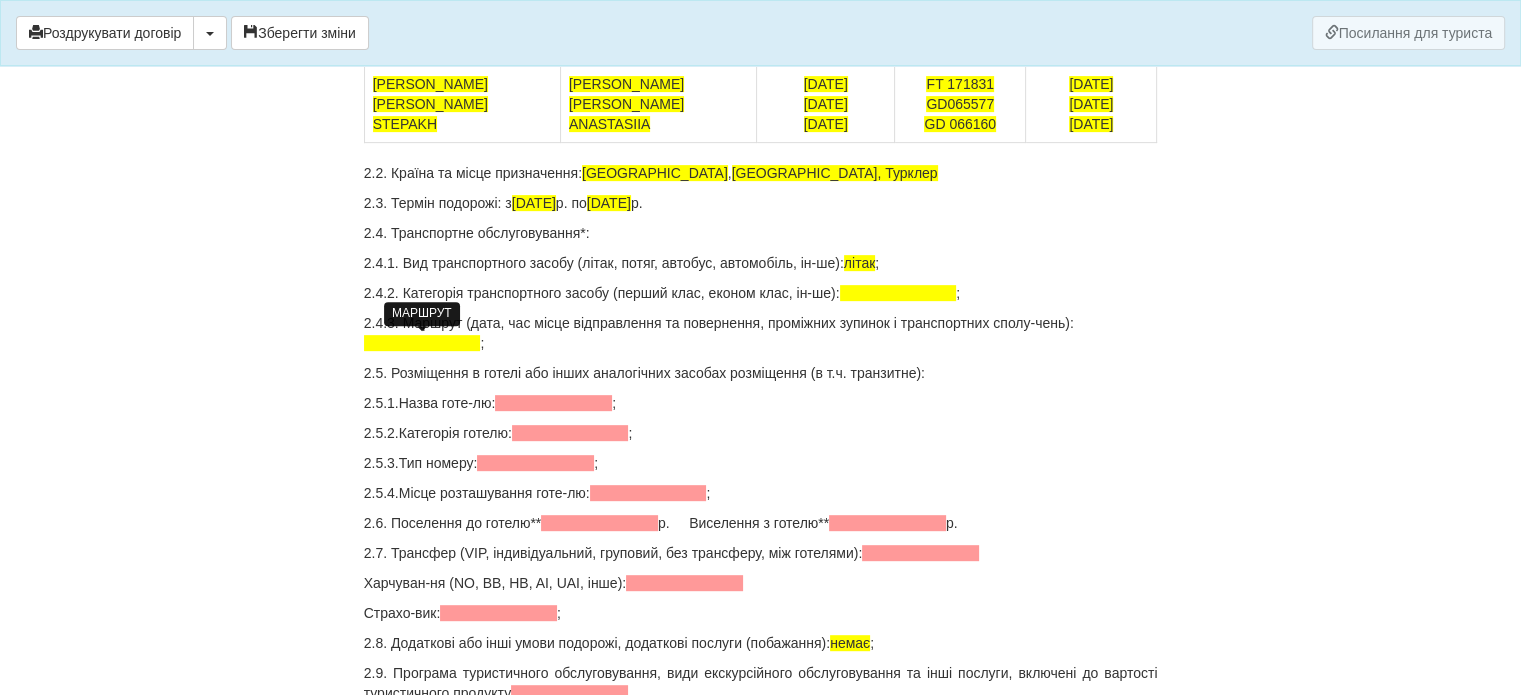 click at bounding box center [422, 343] 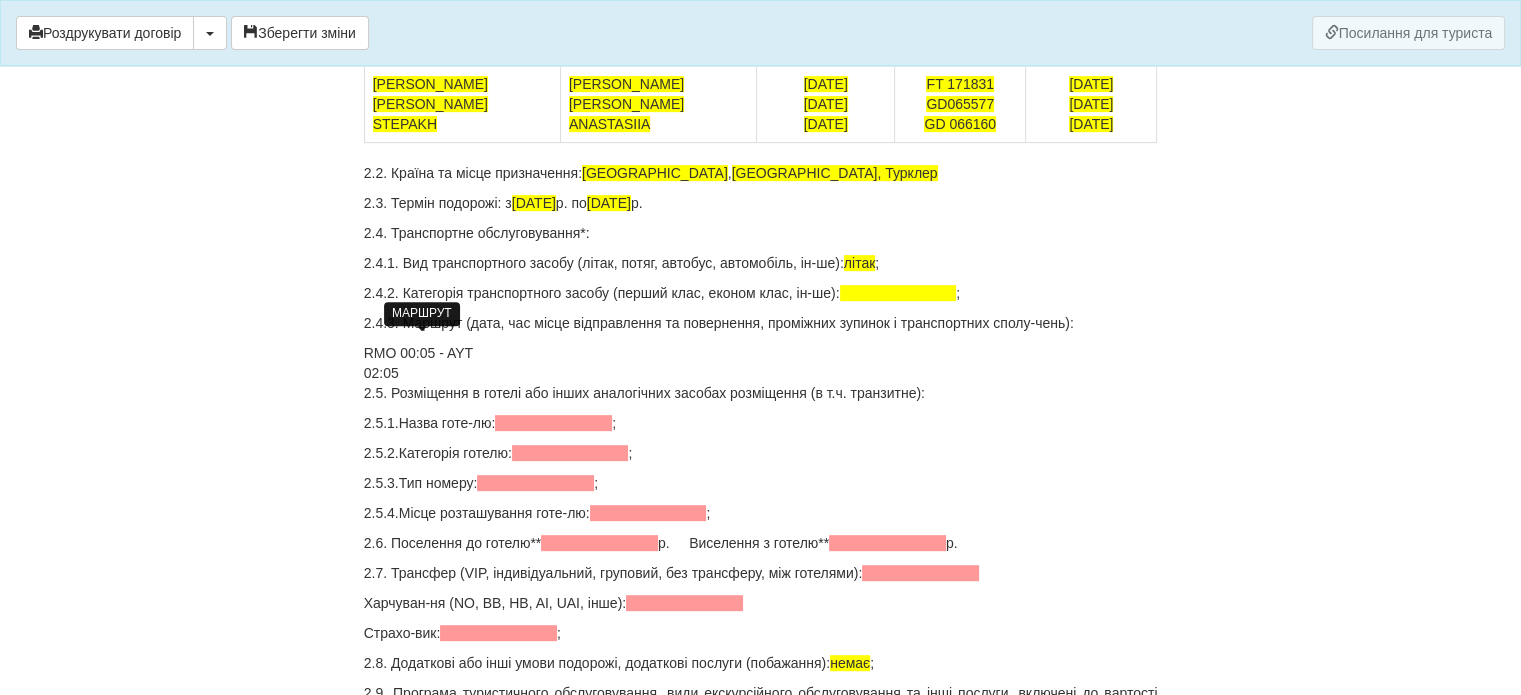 click on "02:05" at bounding box center (381, 373) 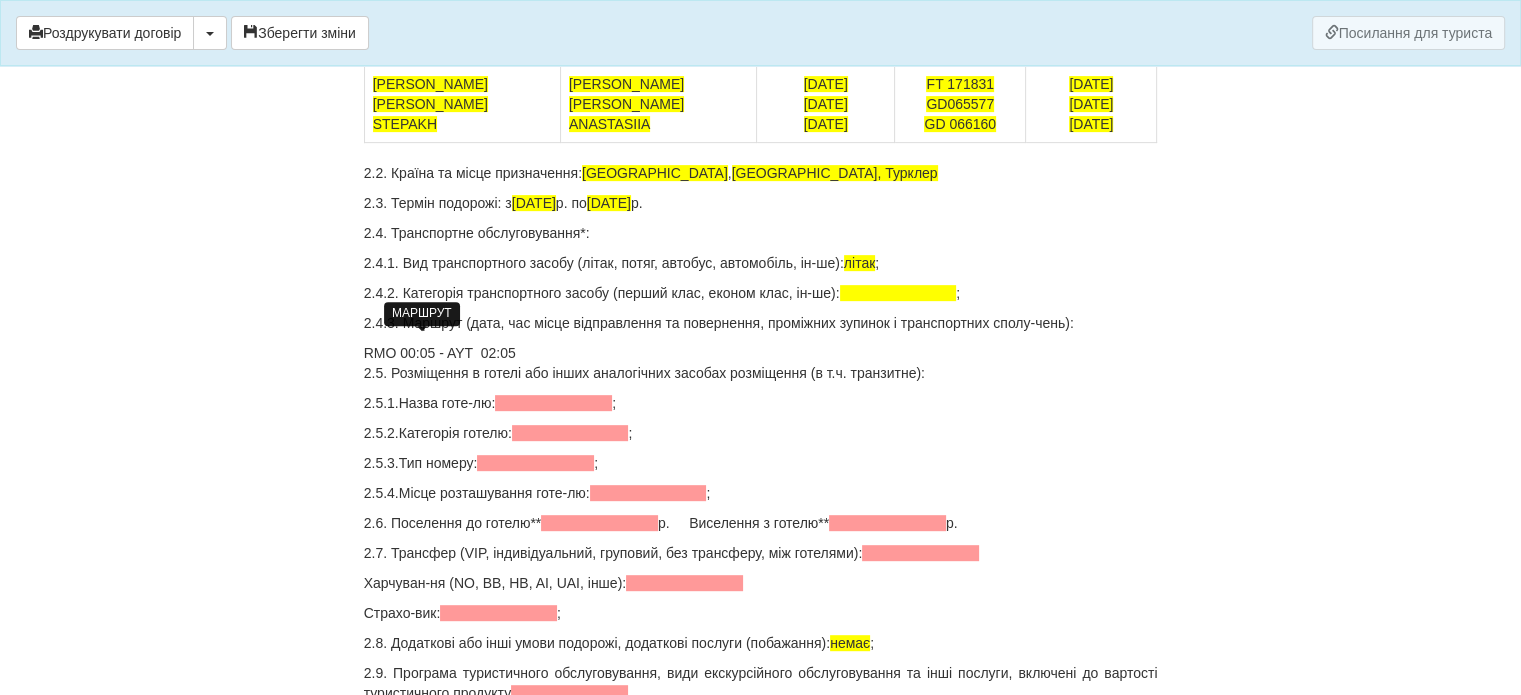 click on "RMO 00:05 - AYT  02:05" at bounding box center (761, 353) 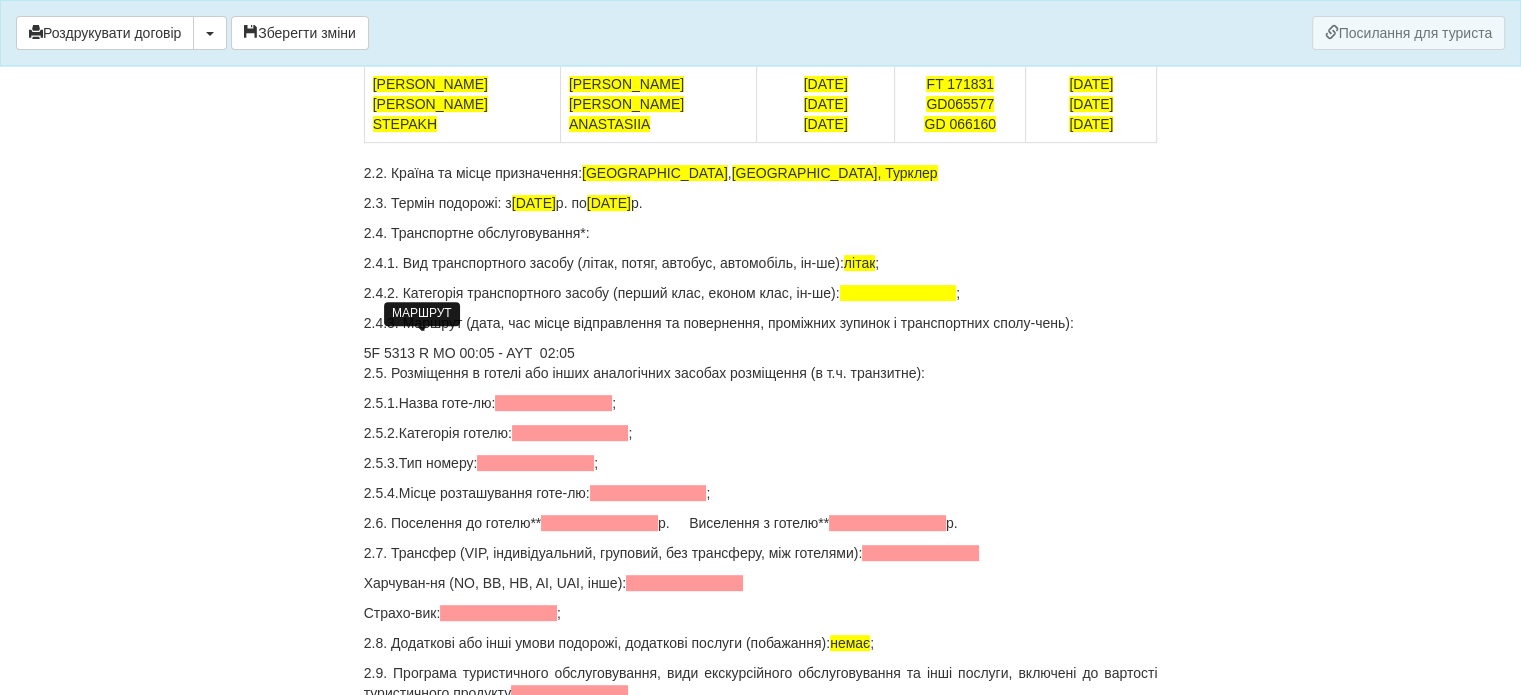 click on "5F 5313    R MO 00:05 - AYT  02:05" at bounding box center (761, 353) 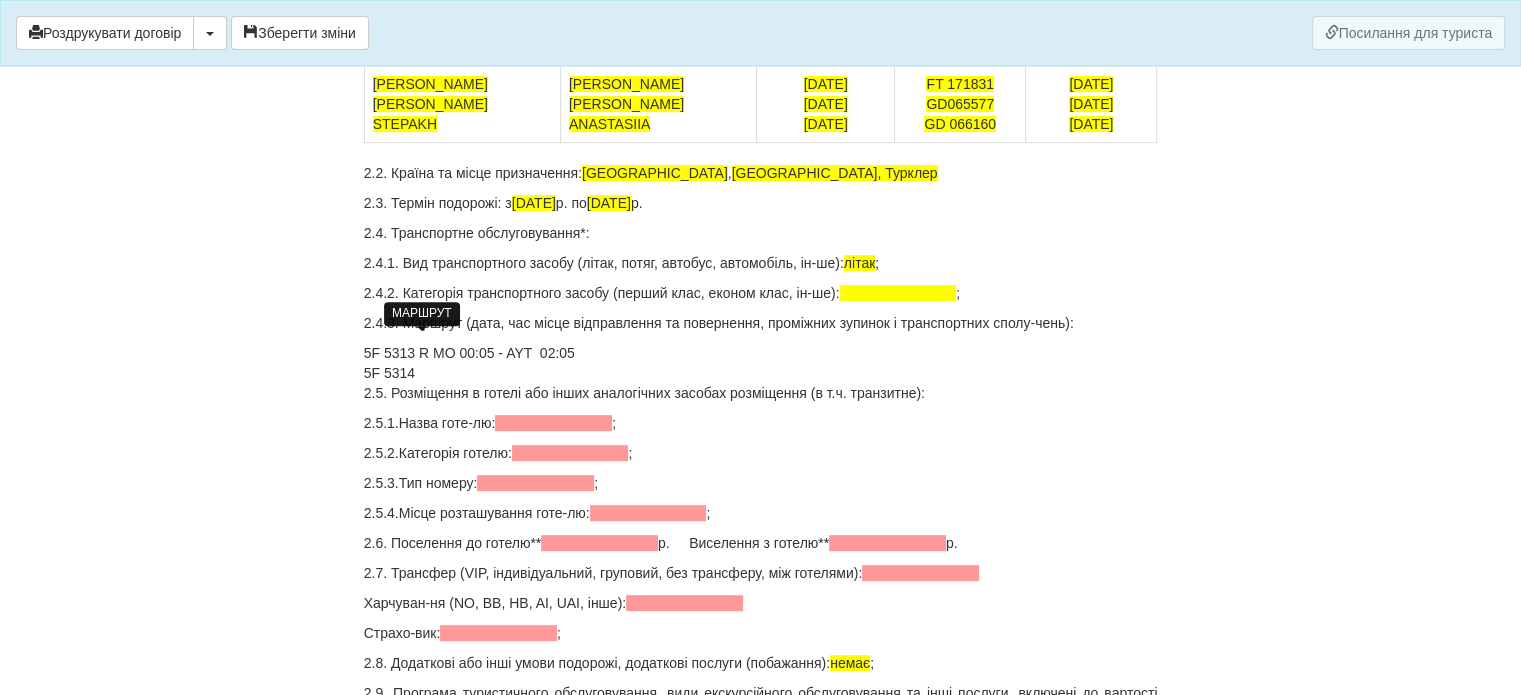 click on "5F 5313    R MO 00:05 - AYT  02:05     5F 5314" at bounding box center (761, 363) 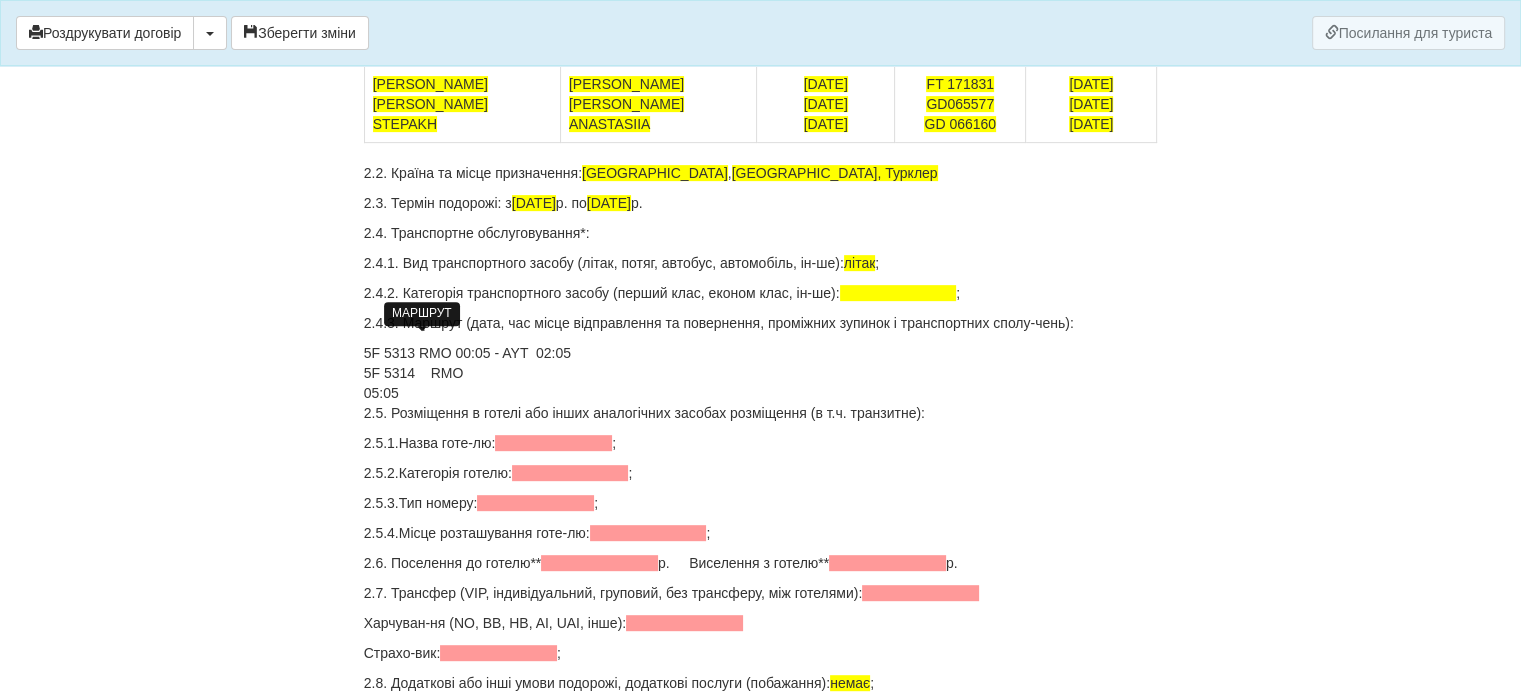 click on "5F 5313    RMO 00:05 - AYT  02:05 5F 5314    RMO" at bounding box center [761, 363] 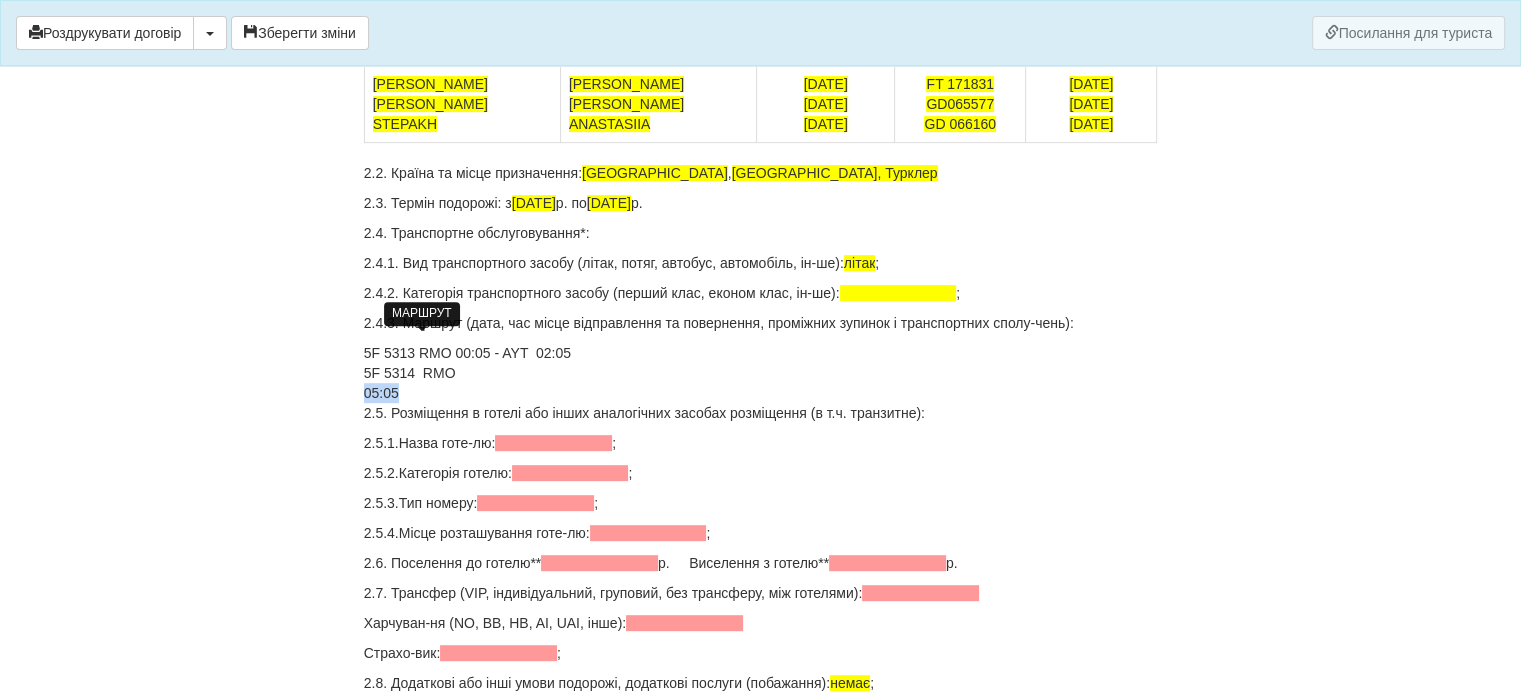 drag, startPoint x: 400, startPoint y: 390, endPoint x: 360, endPoint y: 390, distance: 40 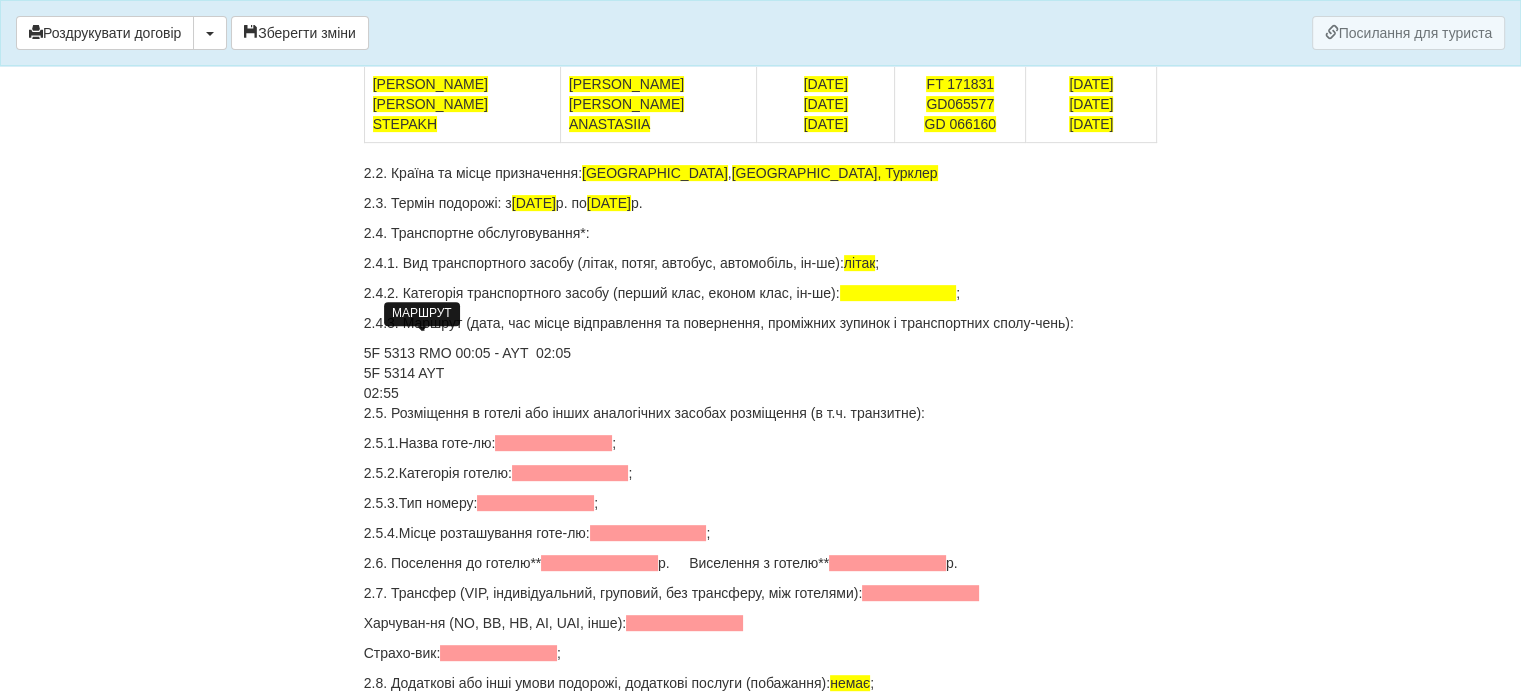 click on "02:55" at bounding box center [381, 393] 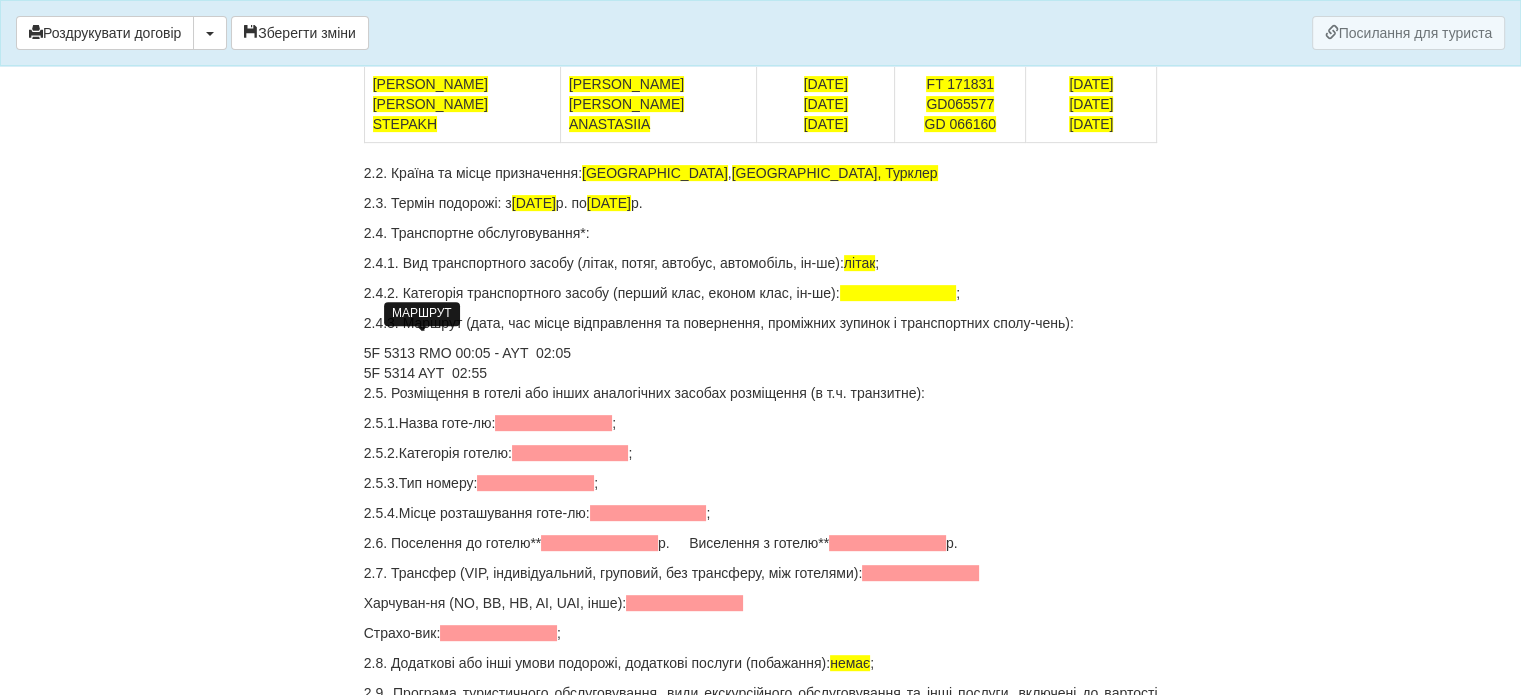 click on "5F 5313    RMO 00:05 - AYT  02:05 5F 5314 AYT  02:55" at bounding box center (761, 363) 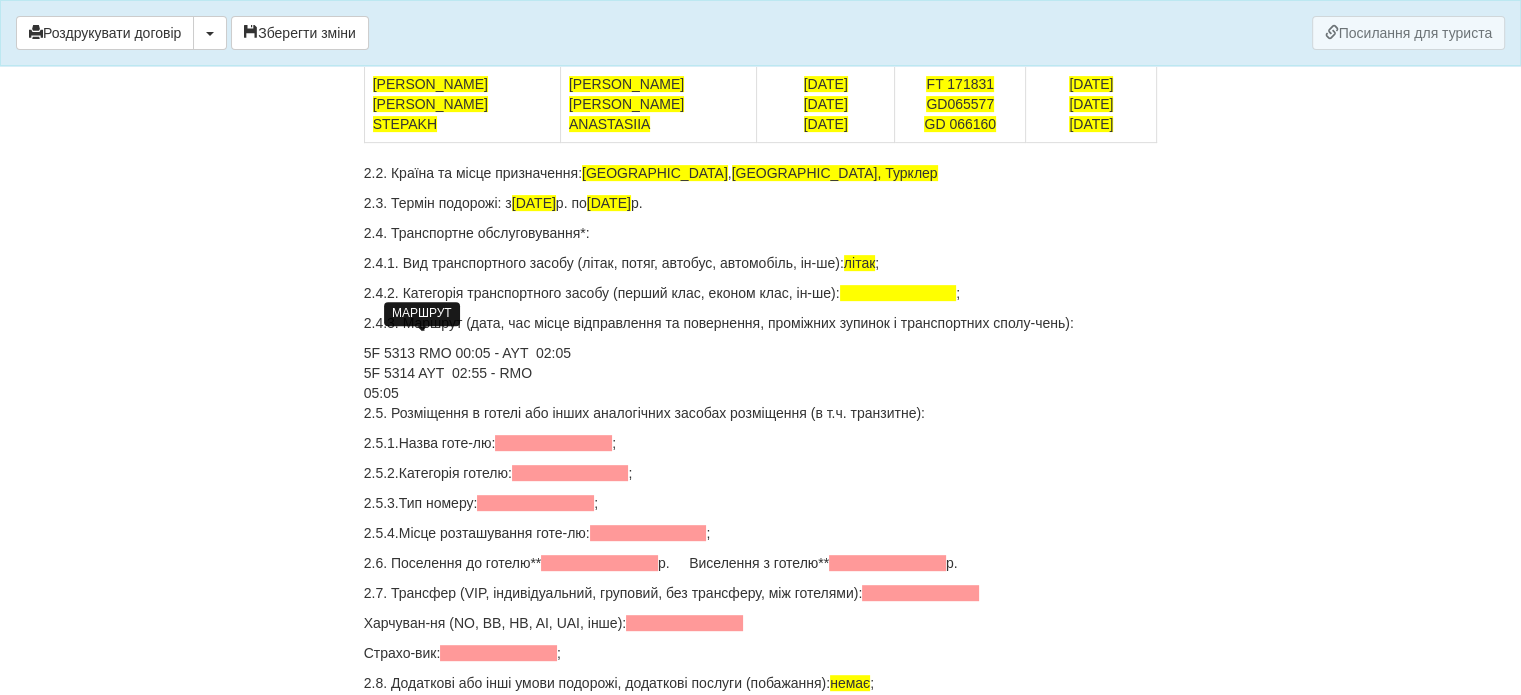 click on "05:05" at bounding box center [381, 393] 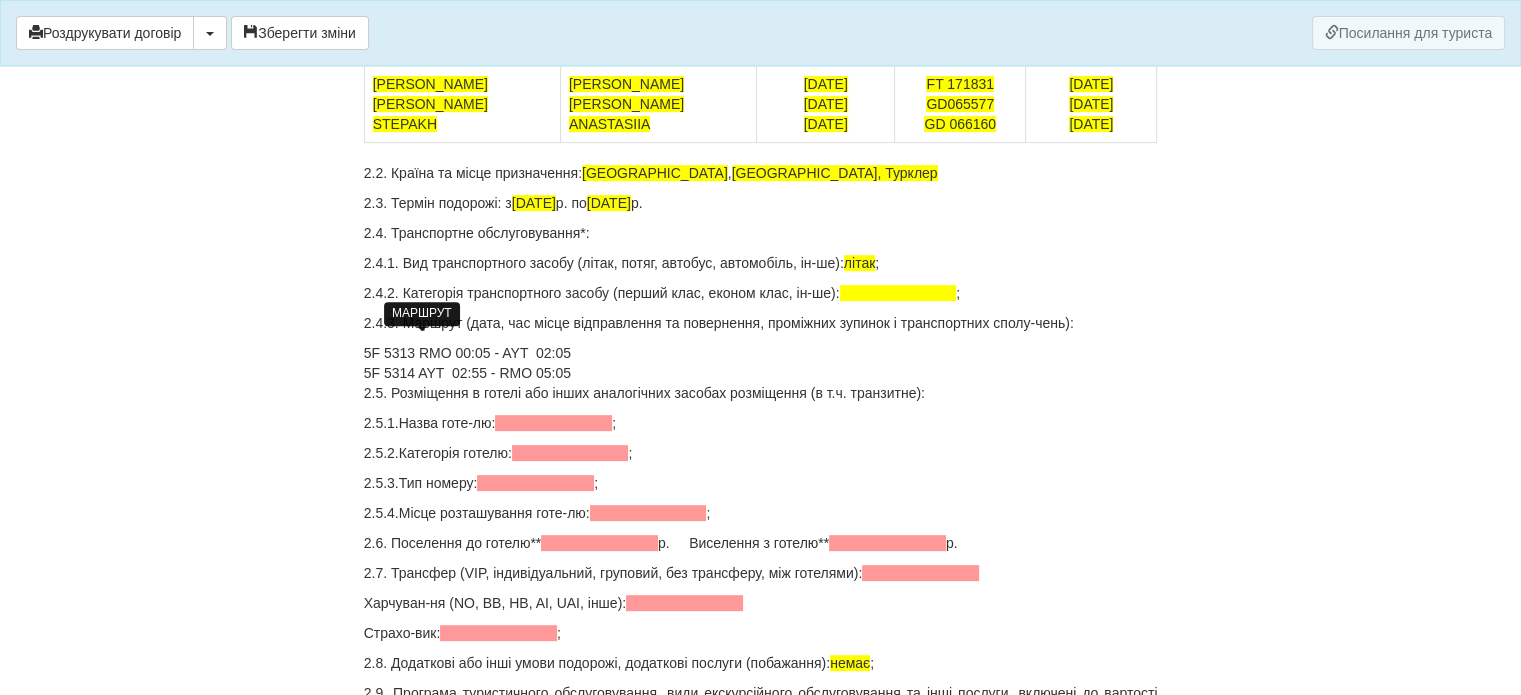 click on "5F 5313    RMO 00:05 - AYT  02:05 5F 5314 AYT  02:55 - RMO 05:05" at bounding box center [761, 363] 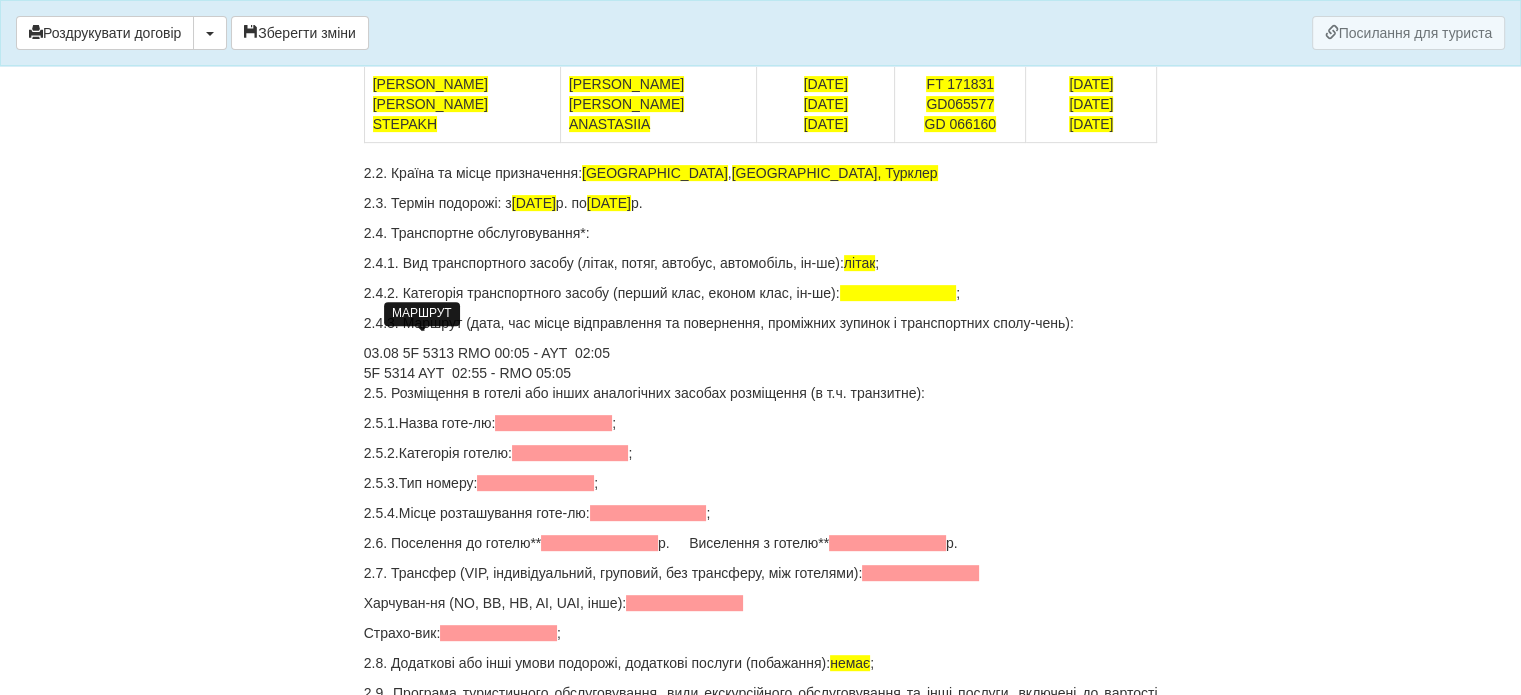 click on "03.08 5F 5313    RMO 00:05 - AYT  02:05 5F 5314 AYT  02:55 - RMO 05:05" at bounding box center (761, 363) 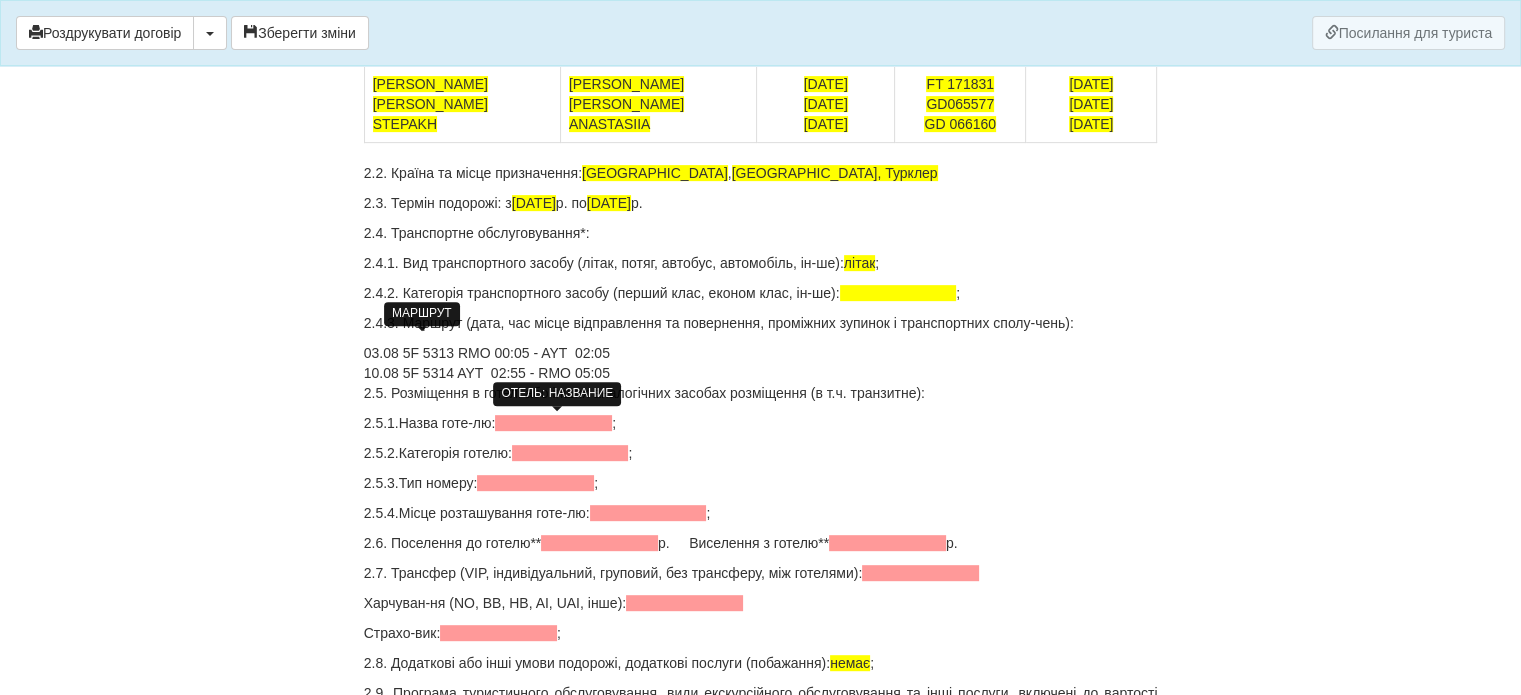 click at bounding box center [553, 423] 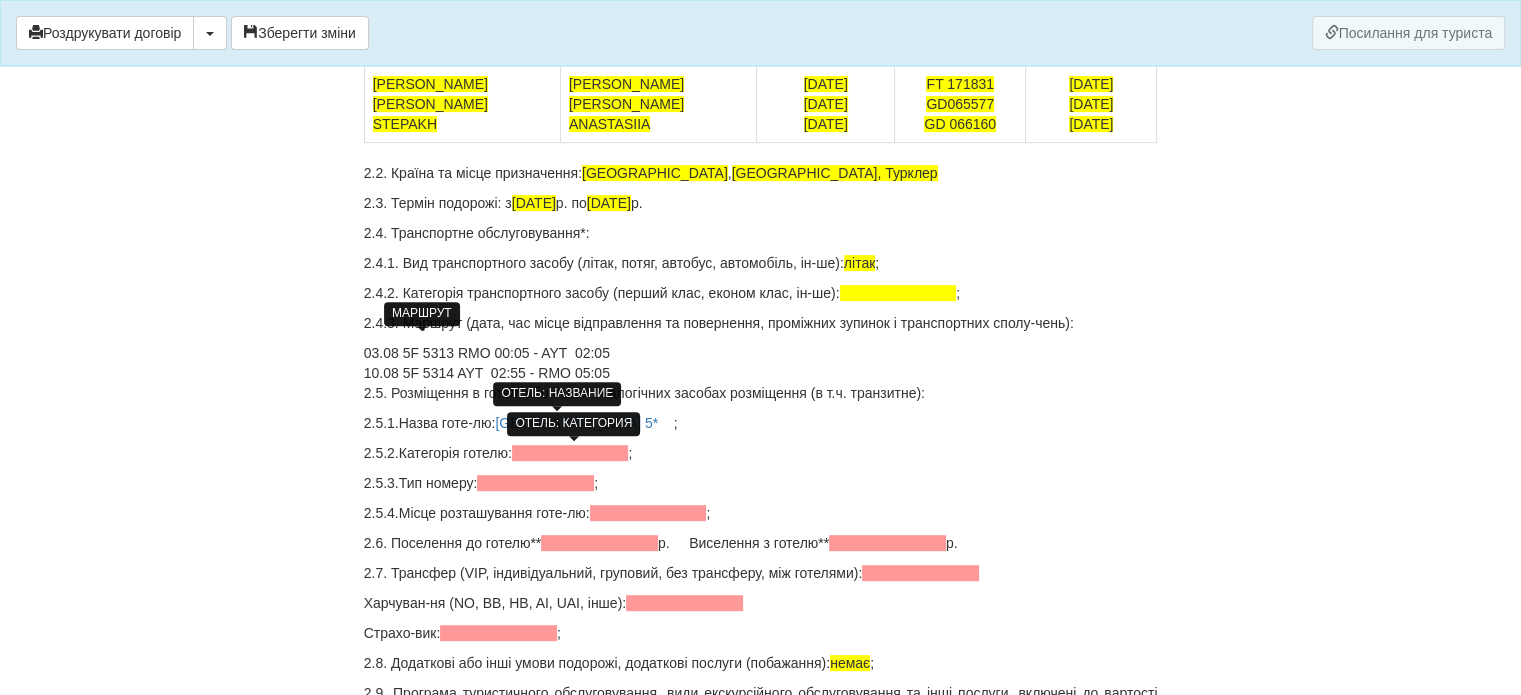 click at bounding box center (570, 453) 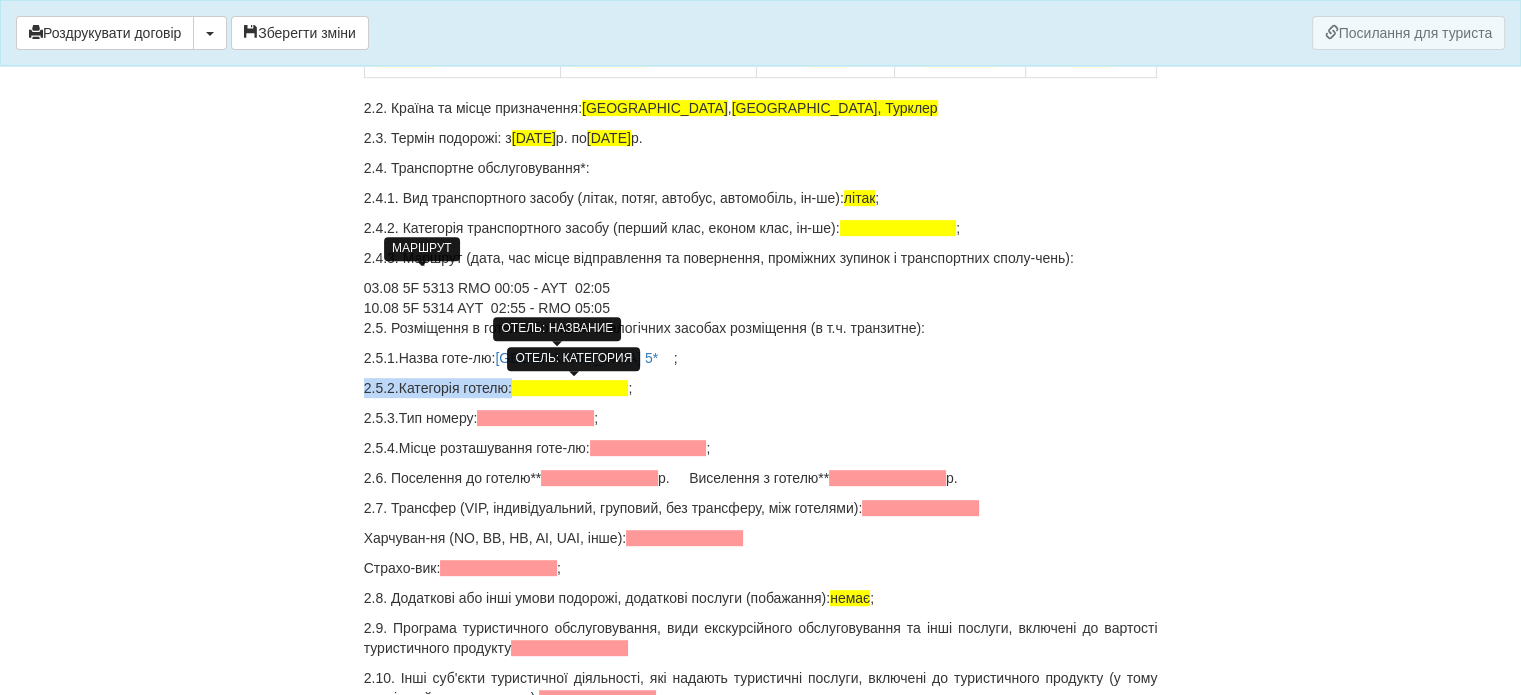 scroll, scrollTop: 900, scrollLeft: 0, axis: vertical 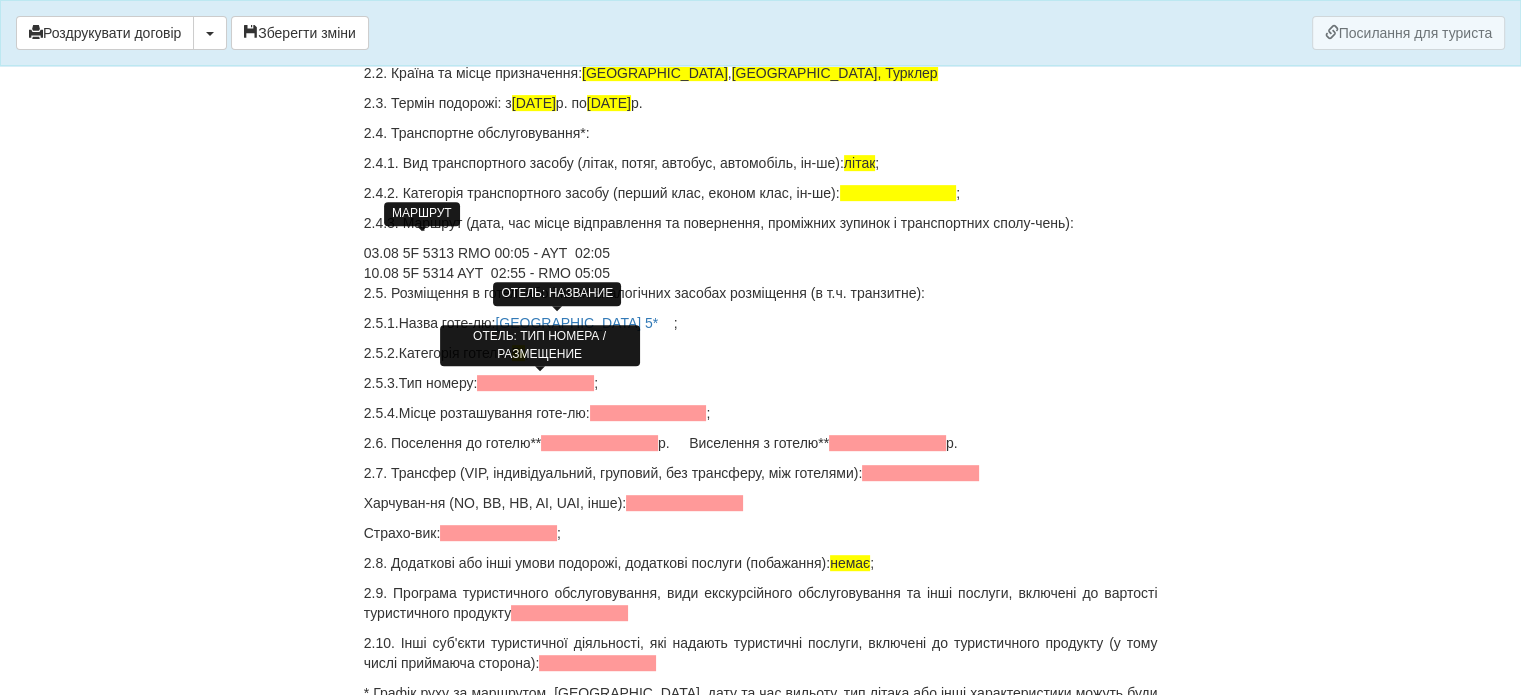 click at bounding box center [535, 383] 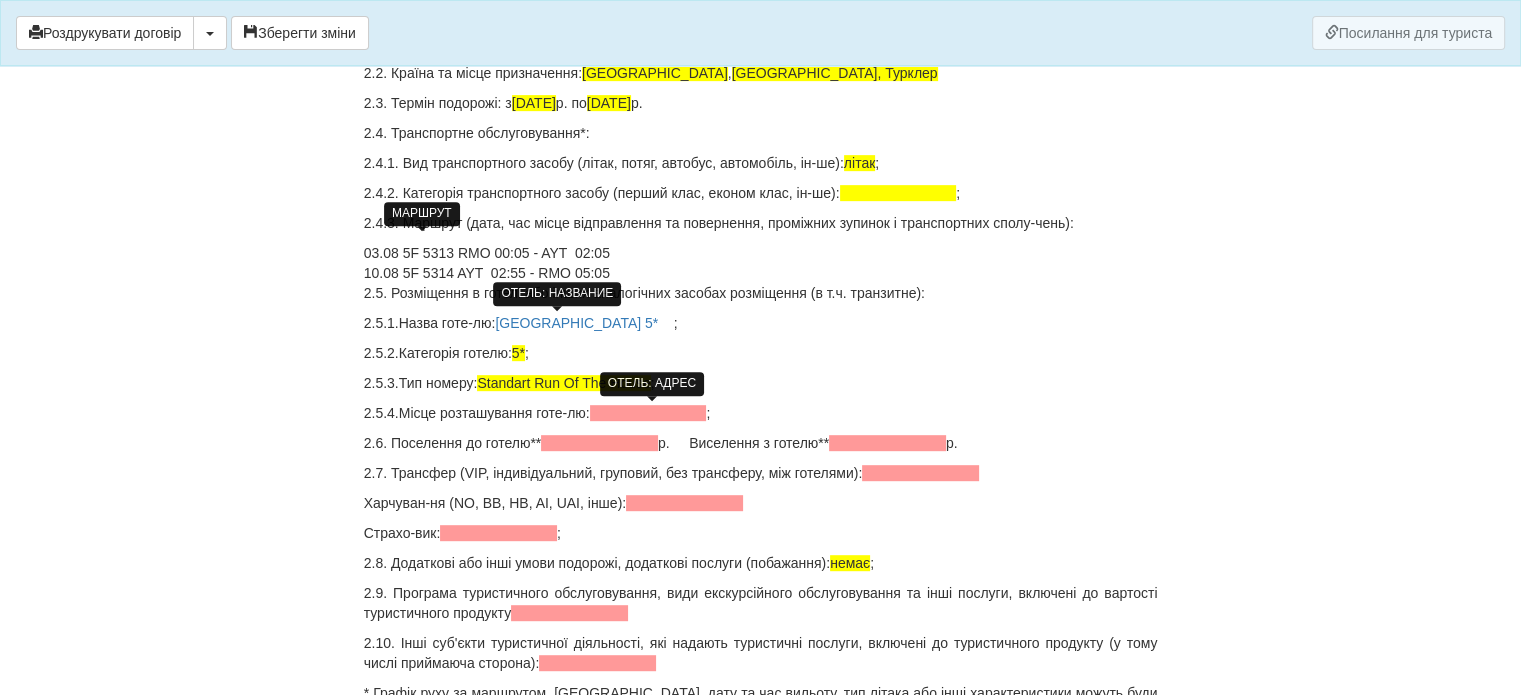 click at bounding box center [648, 413] 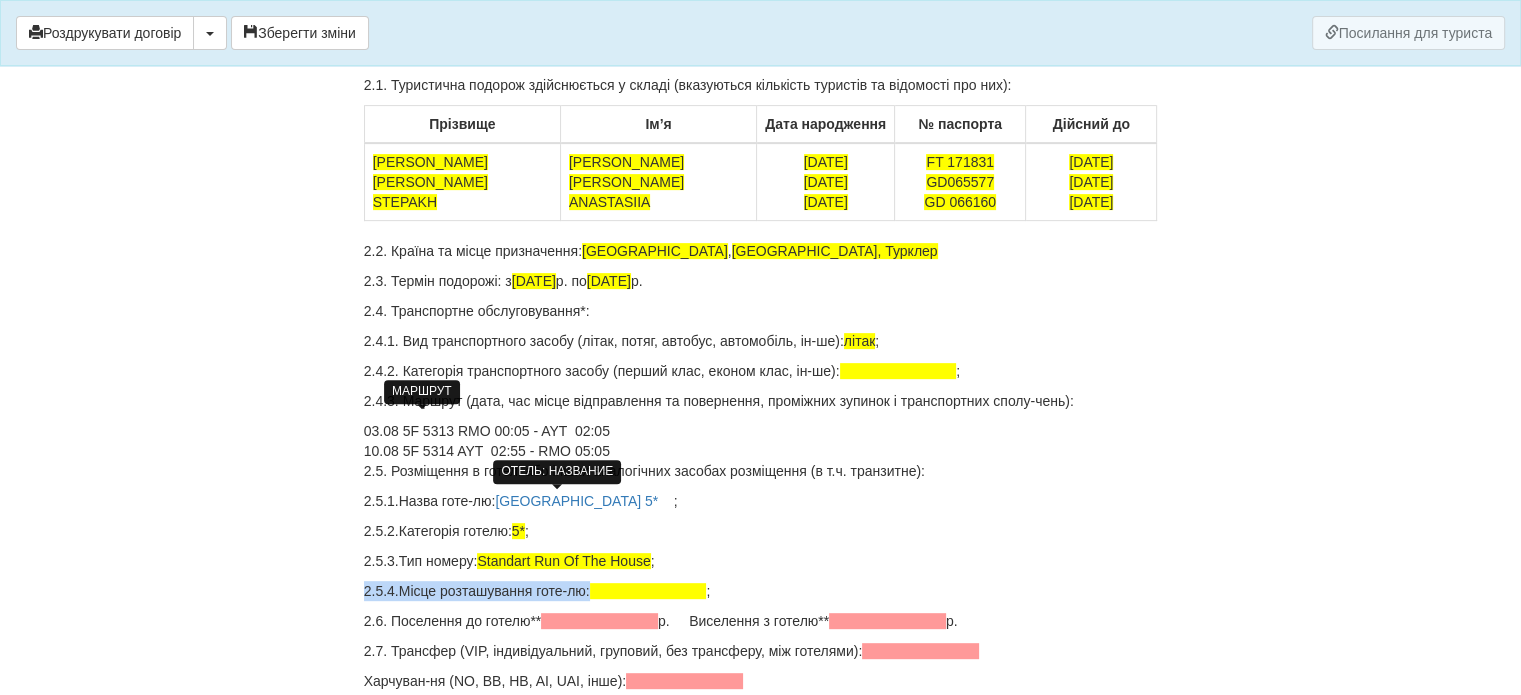 scroll, scrollTop: 700, scrollLeft: 0, axis: vertical 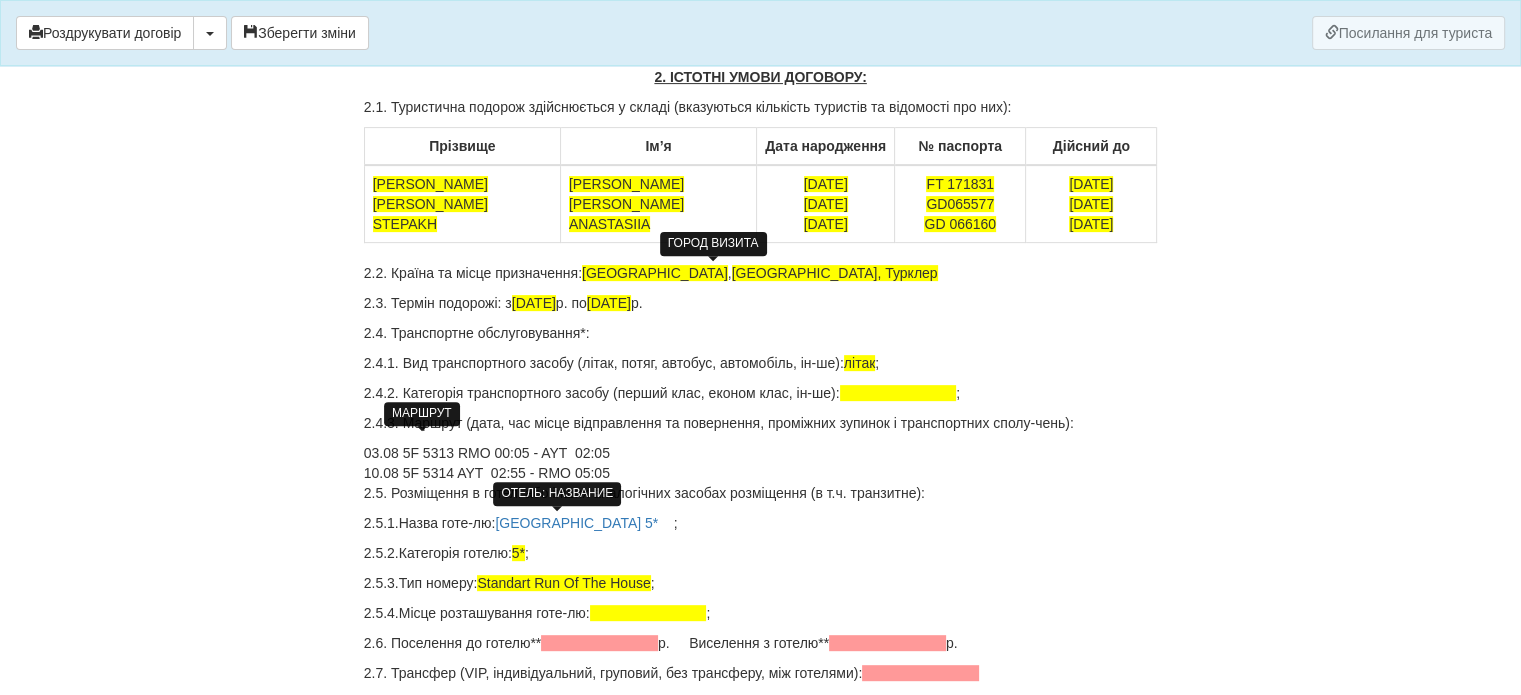 drag, startPoint x: 660, startPoint y: 274, endPoint x: 687, endPoint y: 271, distance: 27.166155 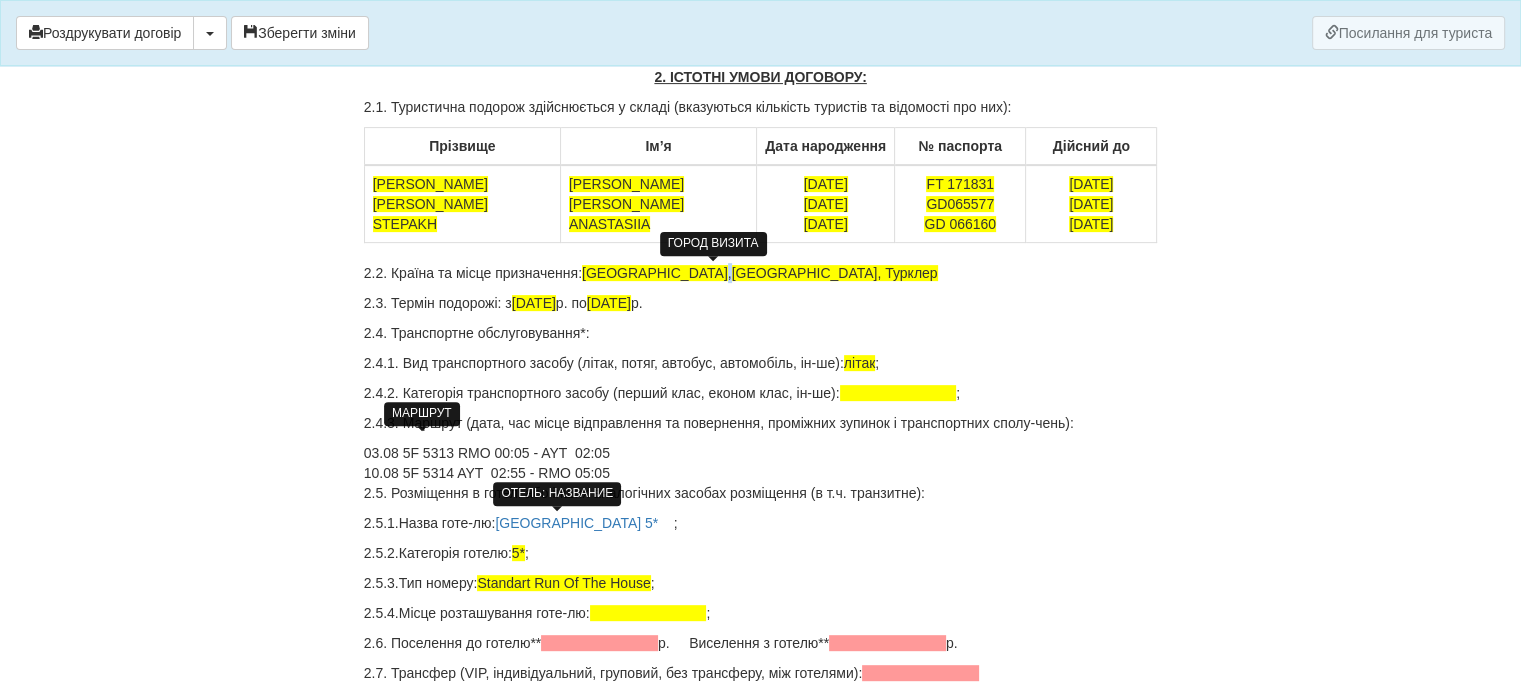 copy on "," 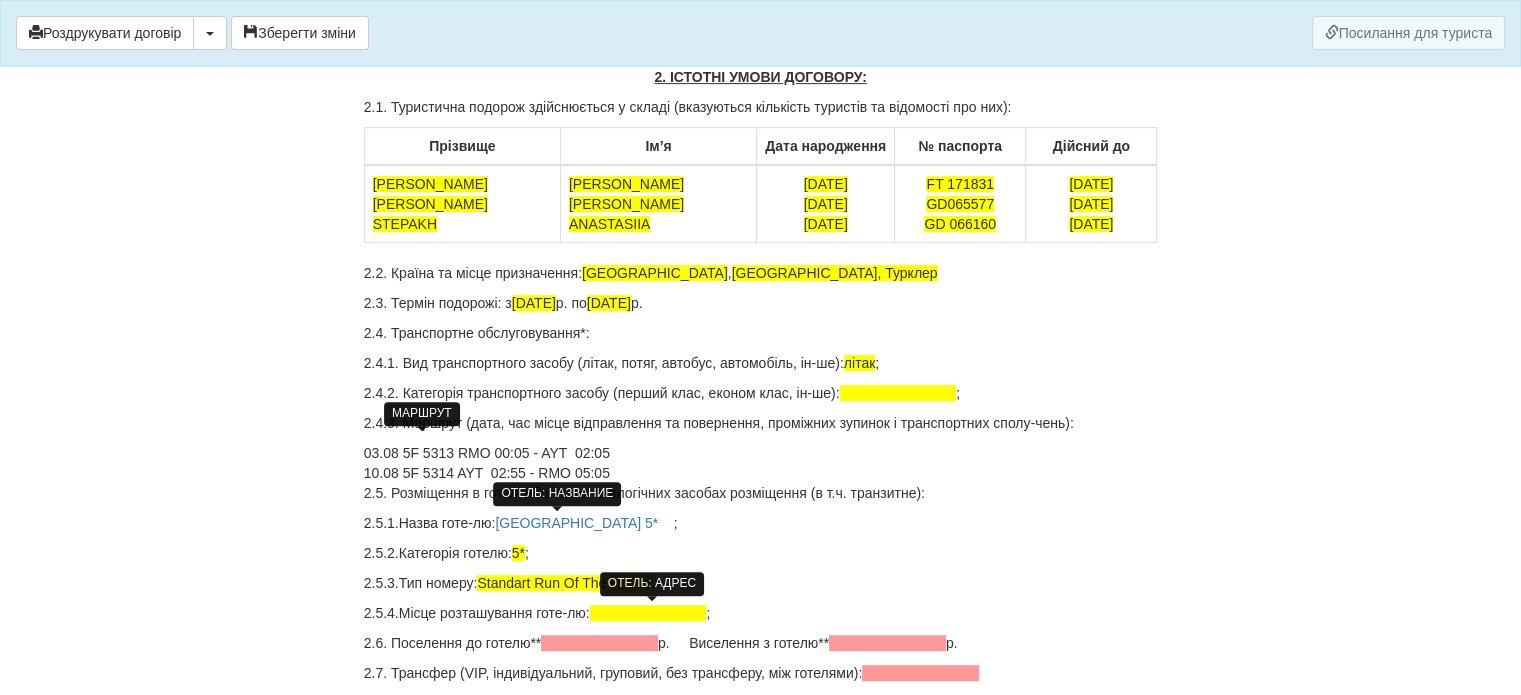 click at bounding box center (648, 613) 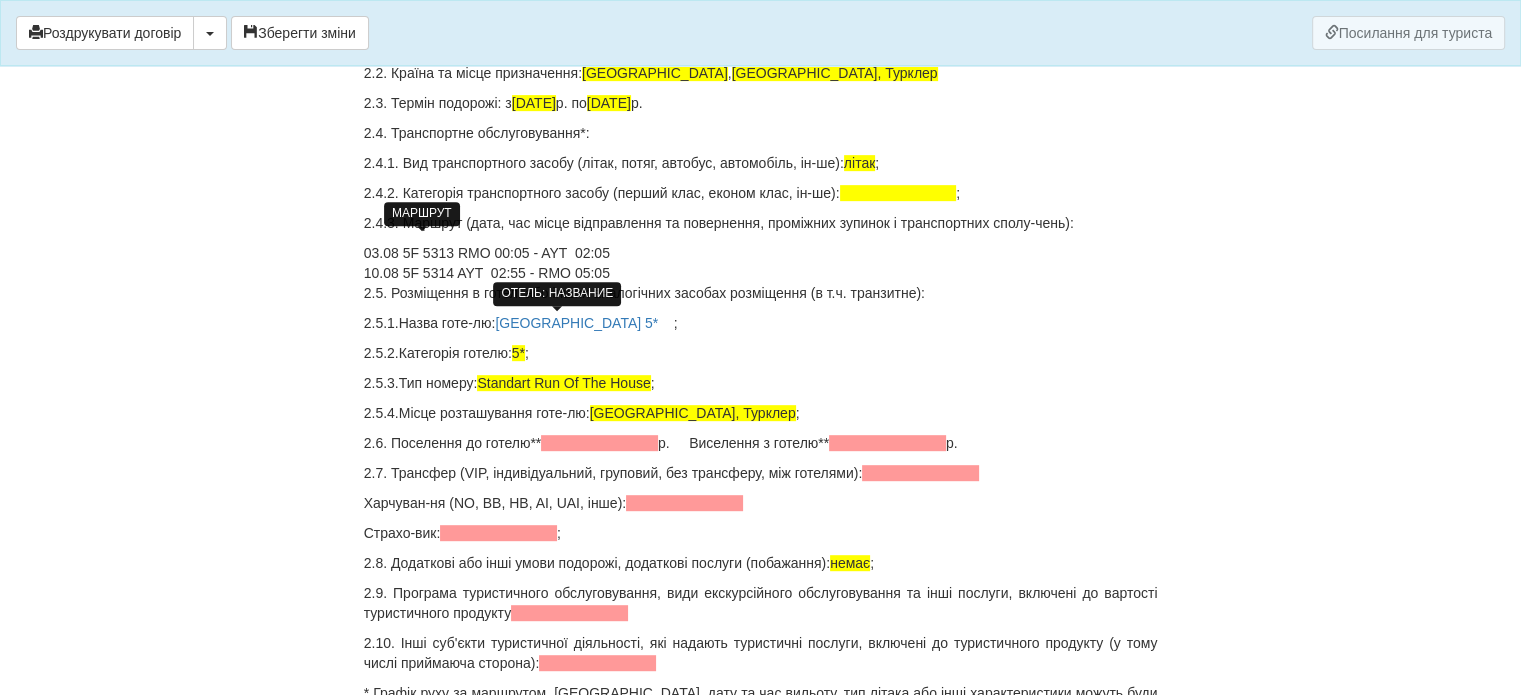 scroll, scrollTop: 1000, scrollLeft: 0, axis: vertical 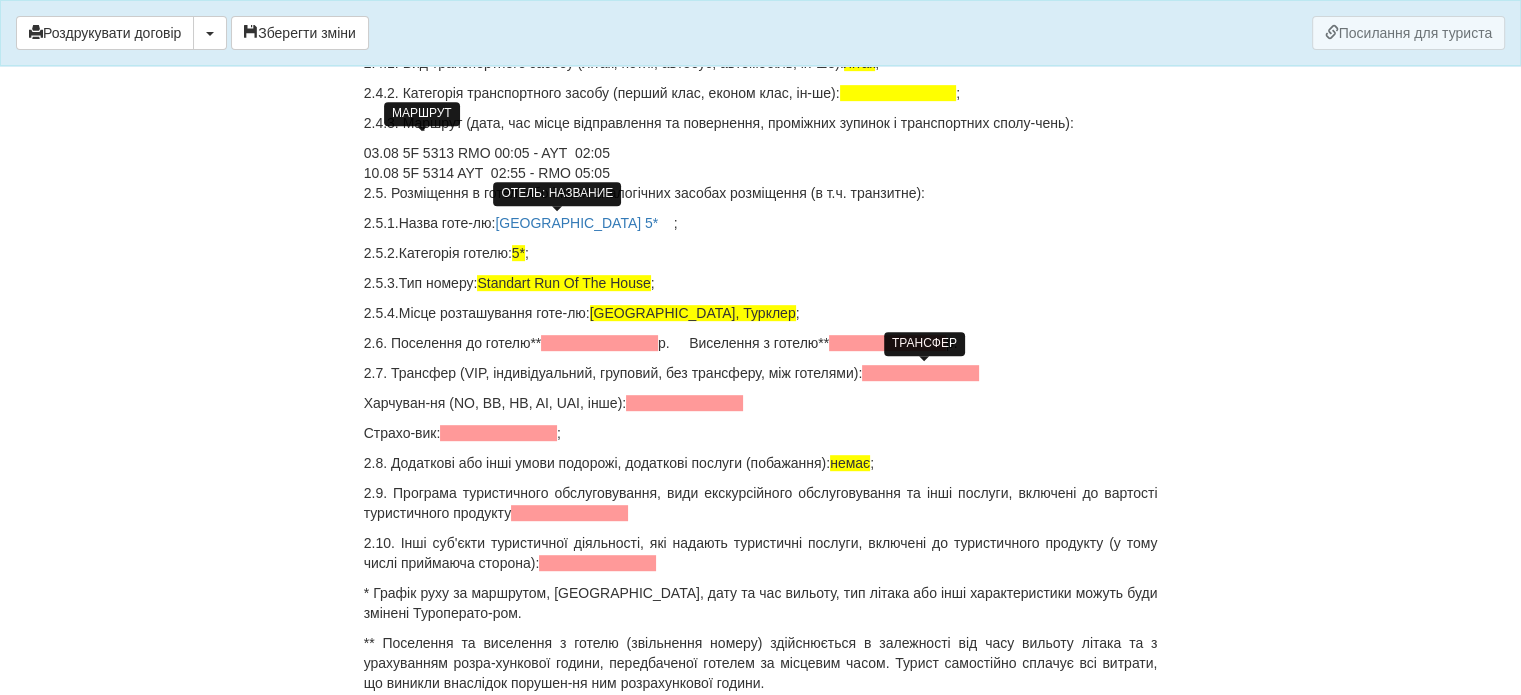 click at bounding box center (920, 373) 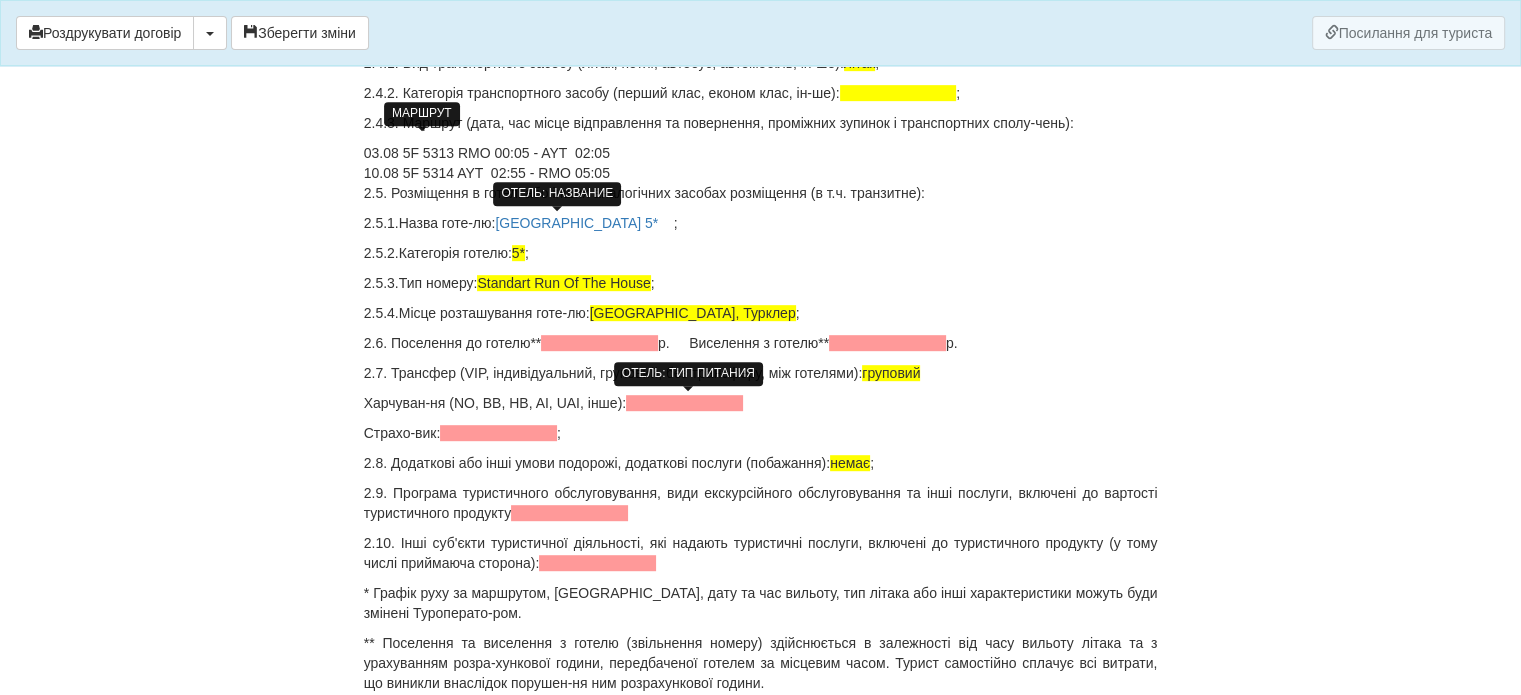 click at bounding box center (684, 403) 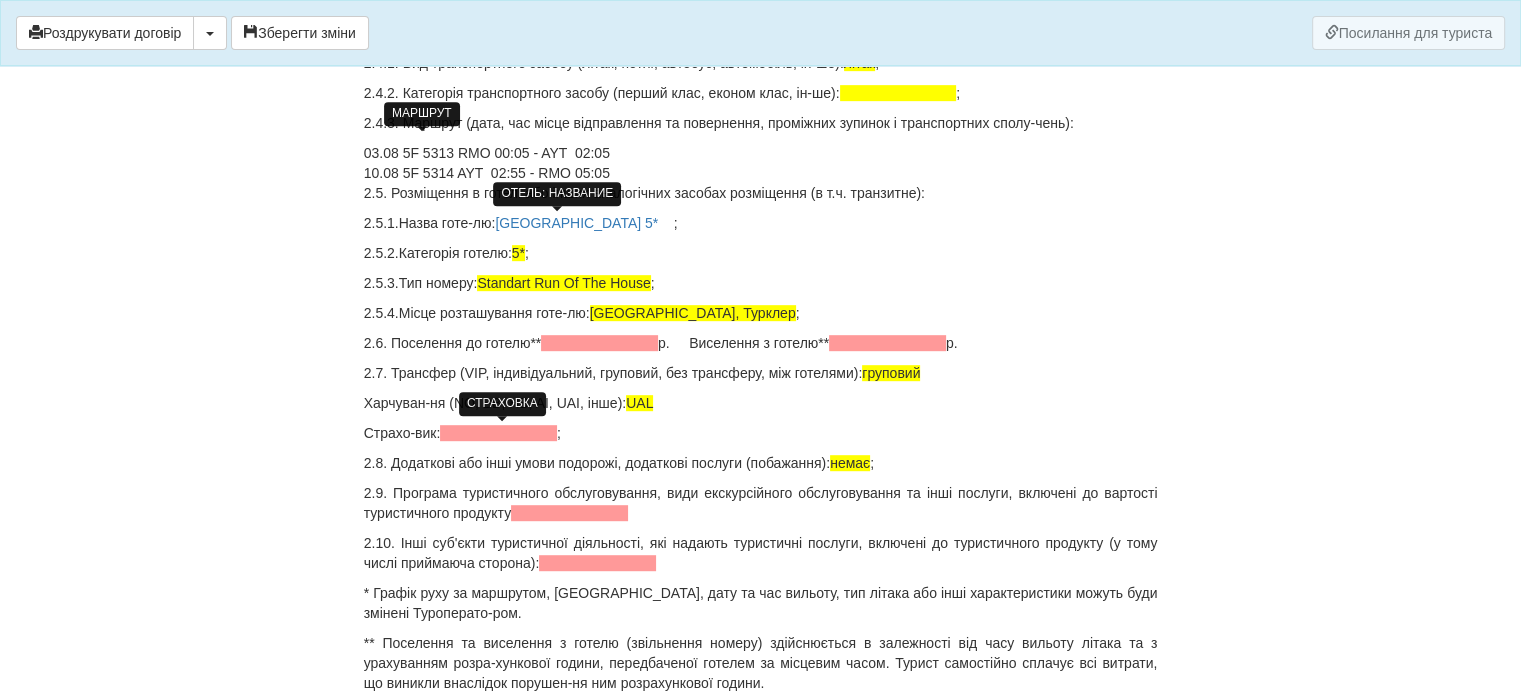 click at bounding box center [498, 433] 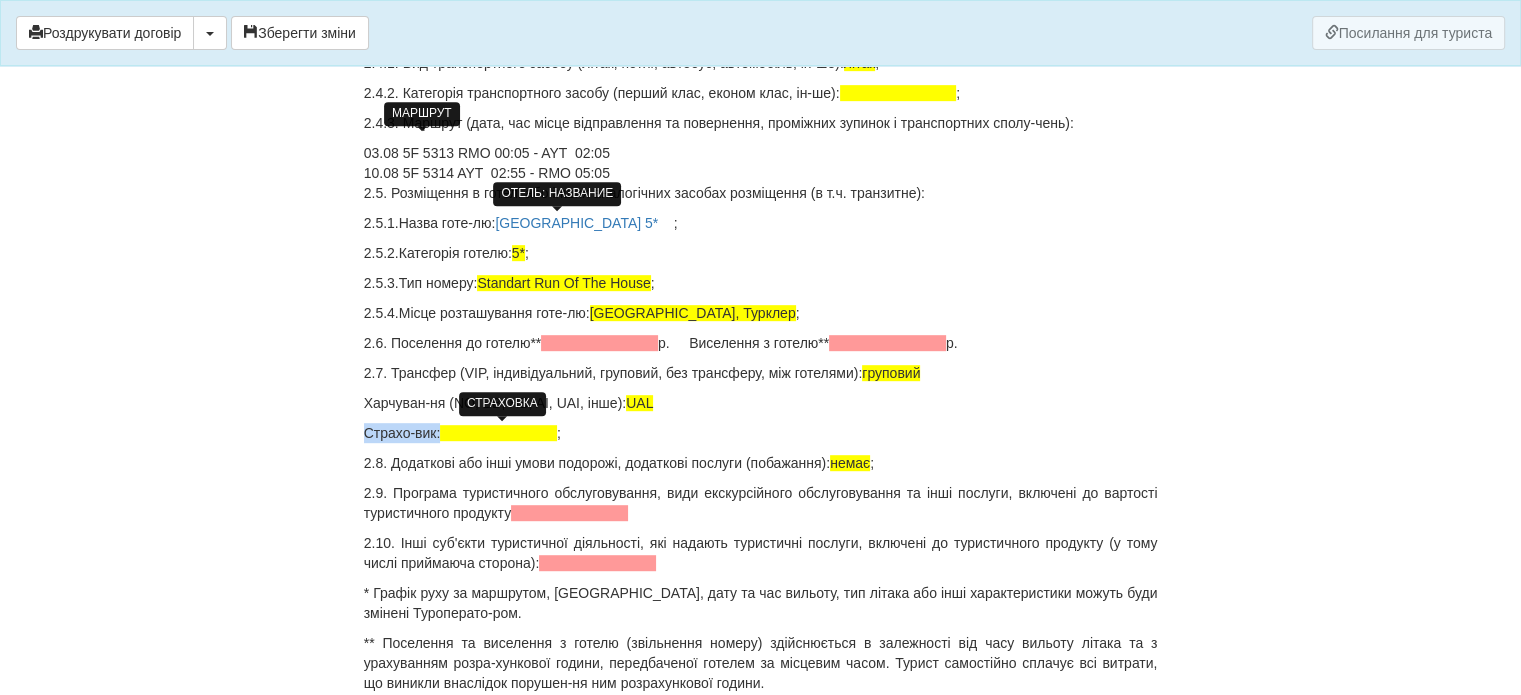 click at bounding box center [498, 433] 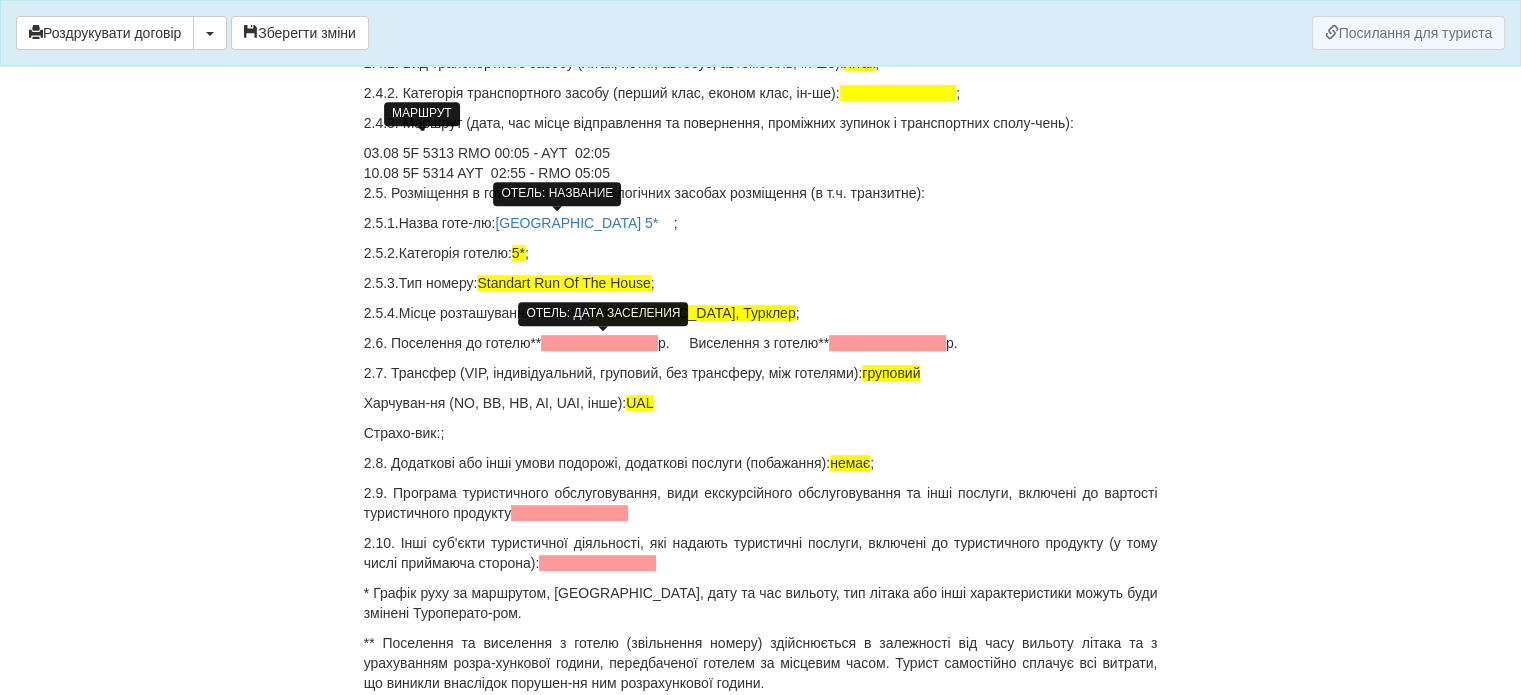 click at bounding box center [599, 343] 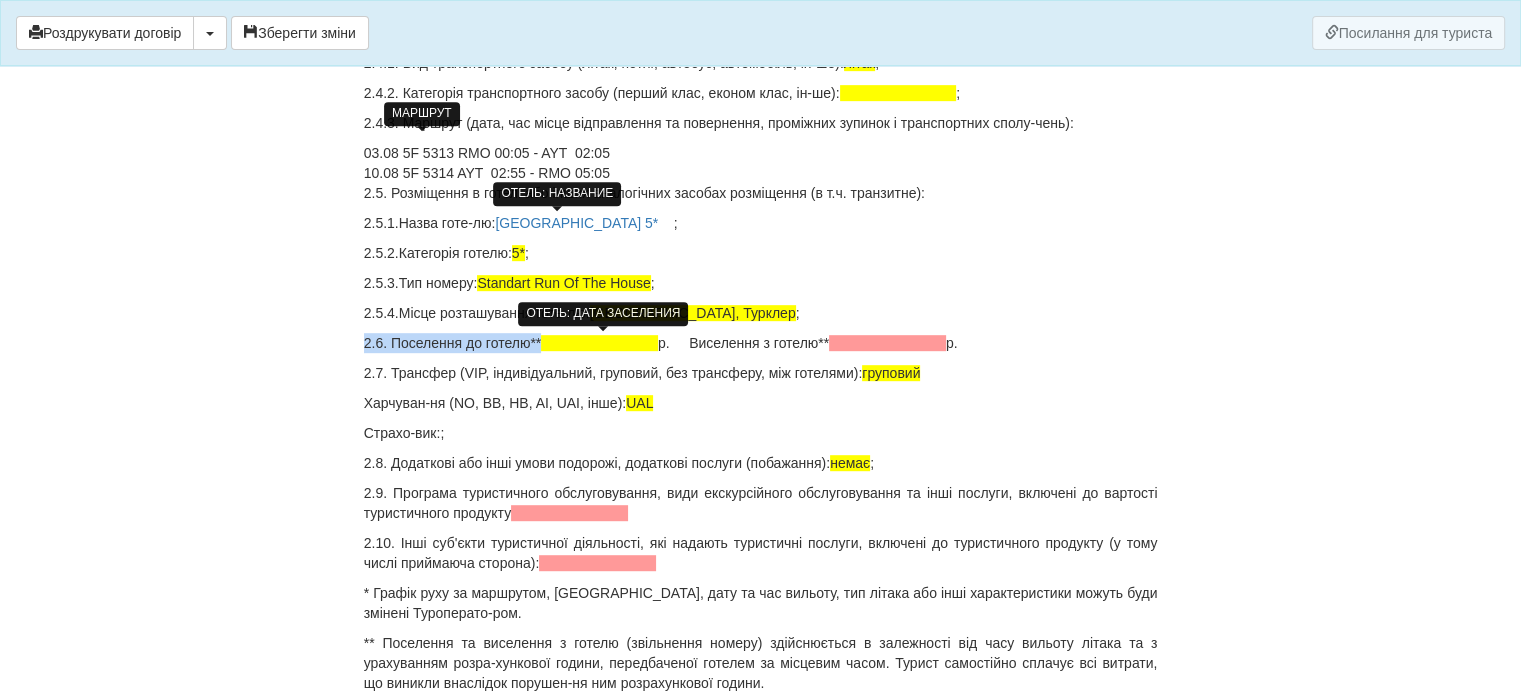 click at bounding box center (599, 343) 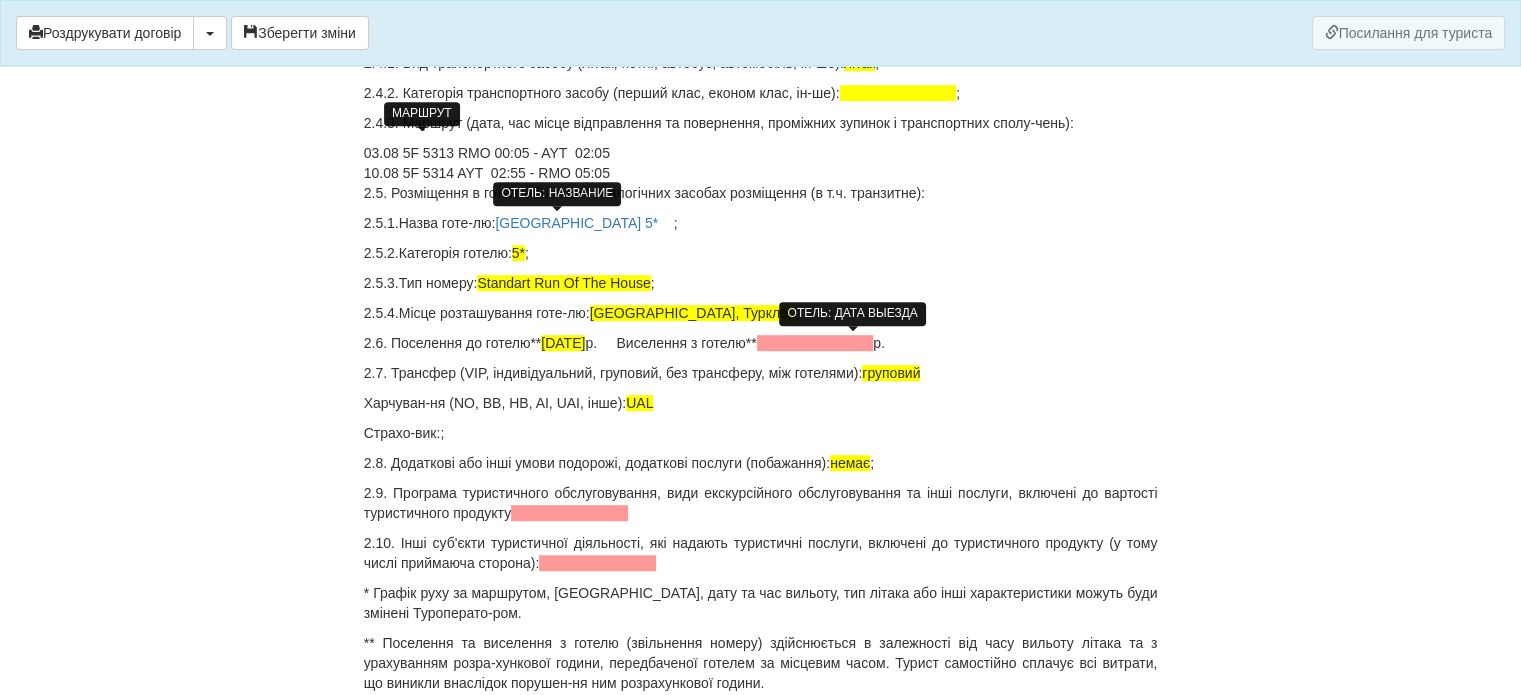 click at bounding box center [815, 343] 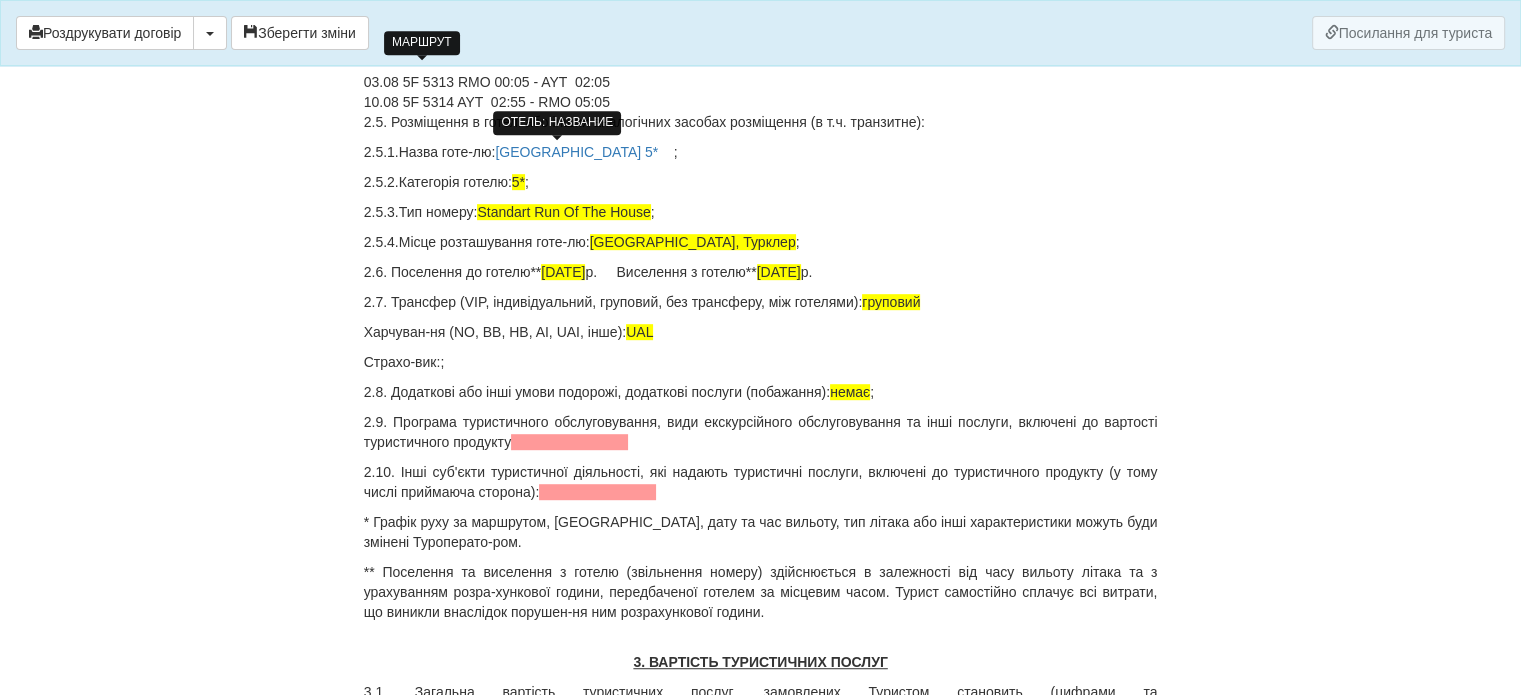 scroll, scrollTop: 1200, scrollLeft: 0, axis: vertical 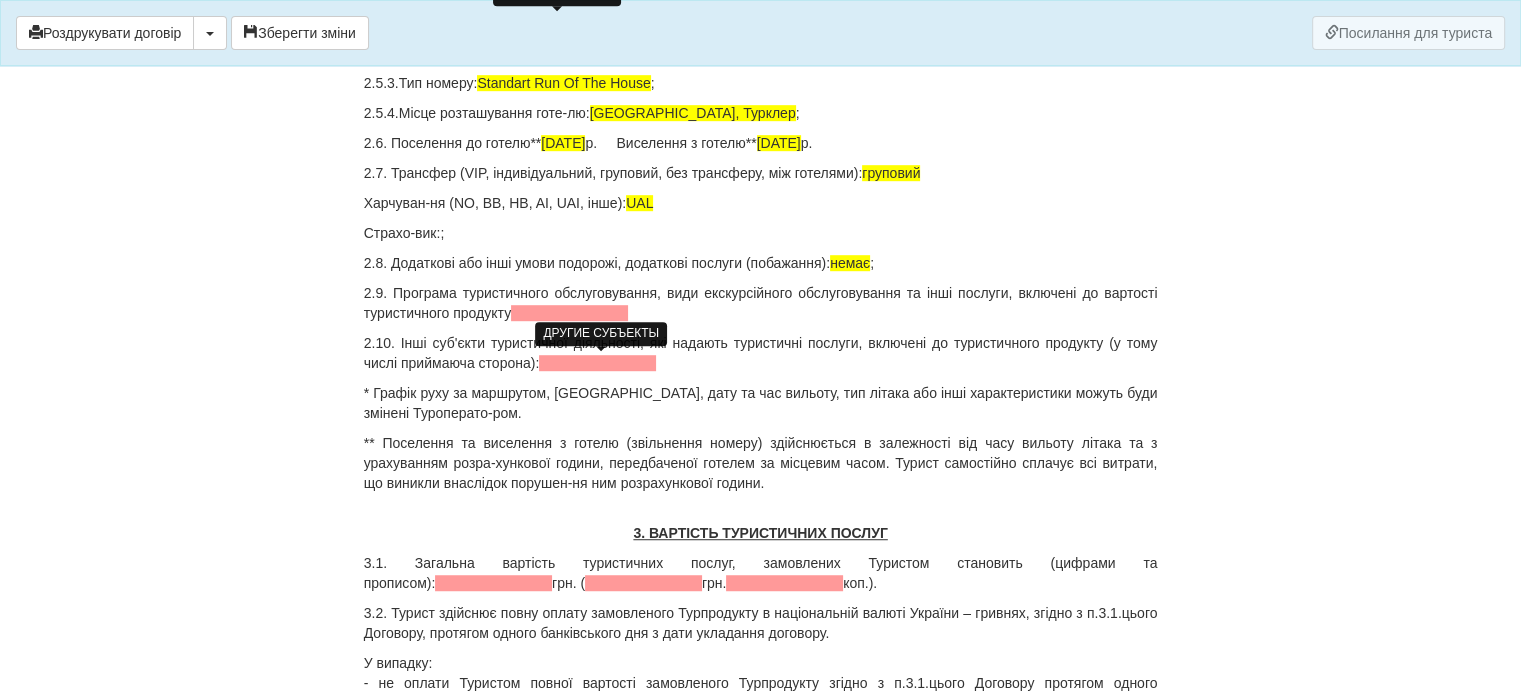 click at bounding box center [597, 363] 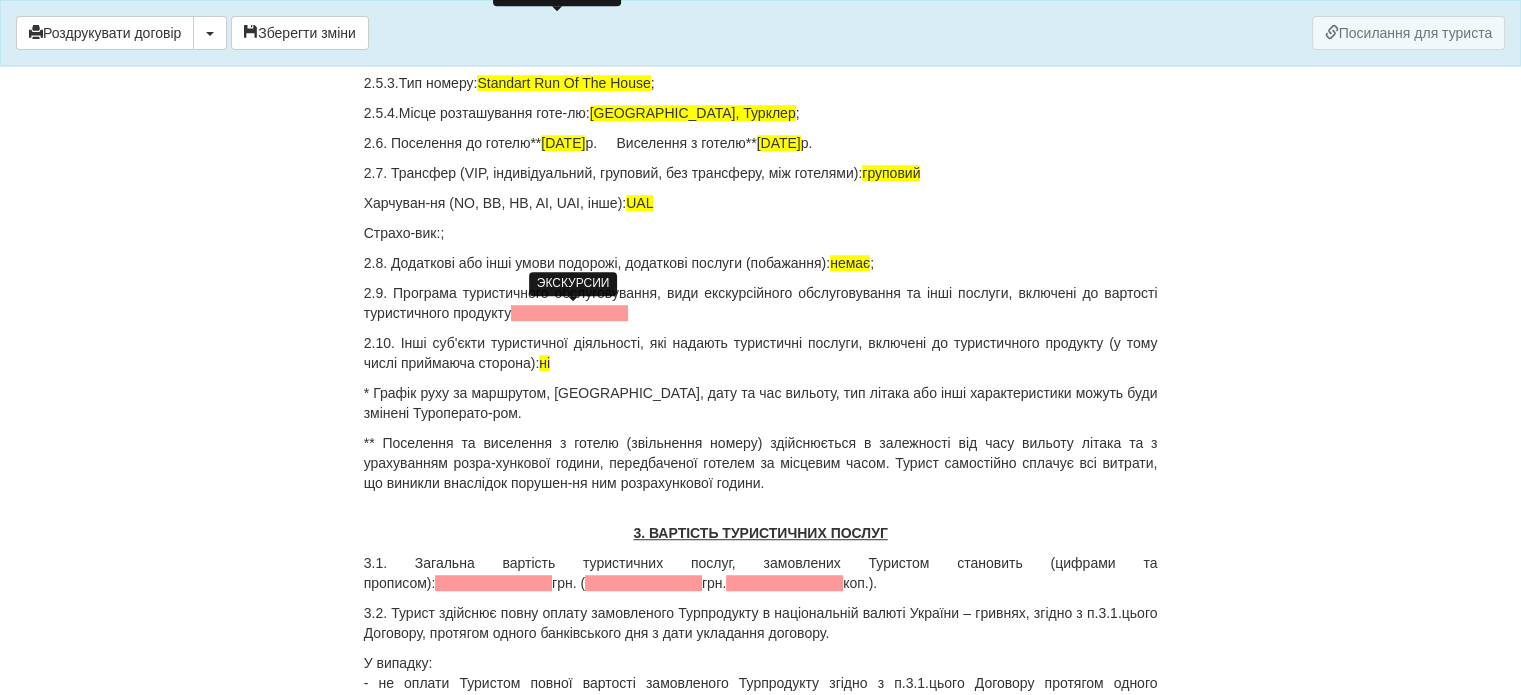 click at bounding box center [569, 313] 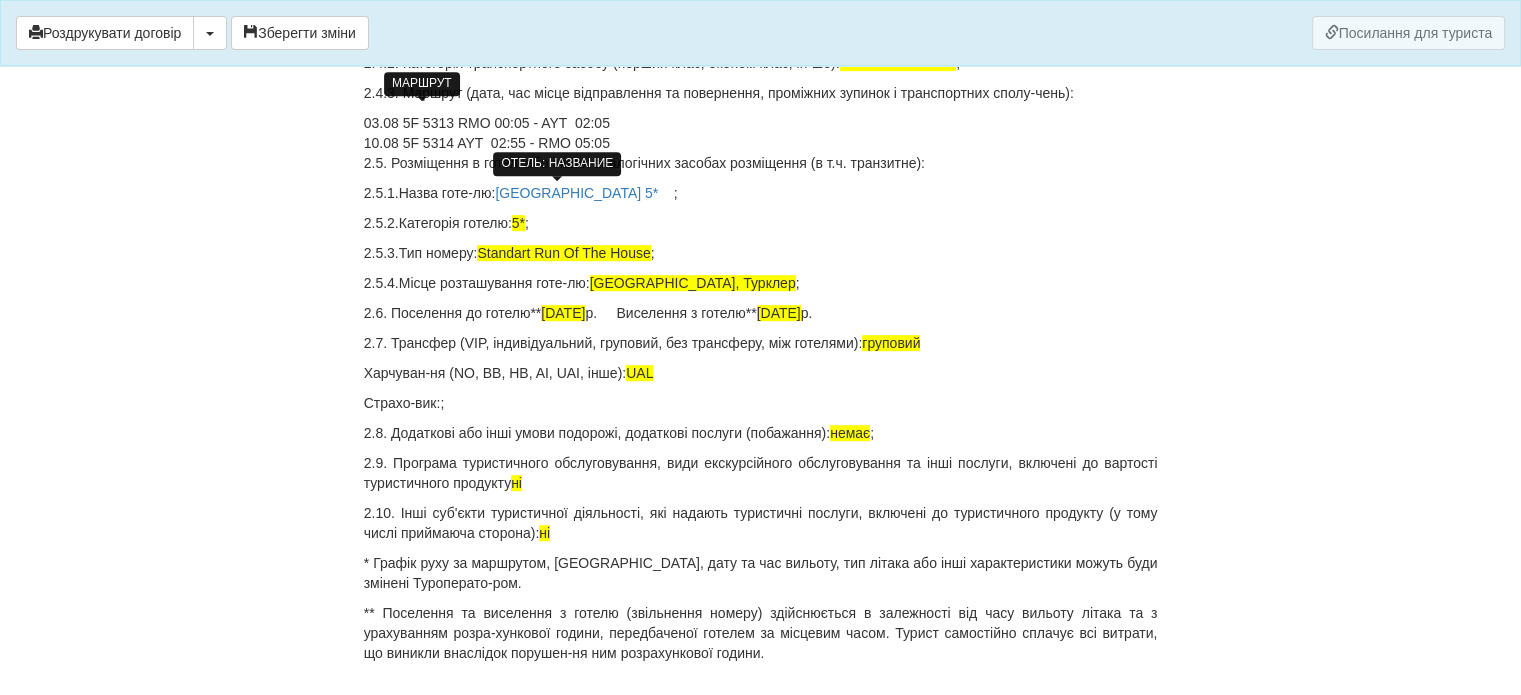 scroll, scrollTop: 1000, scrollLeft: 0, axis: vertical 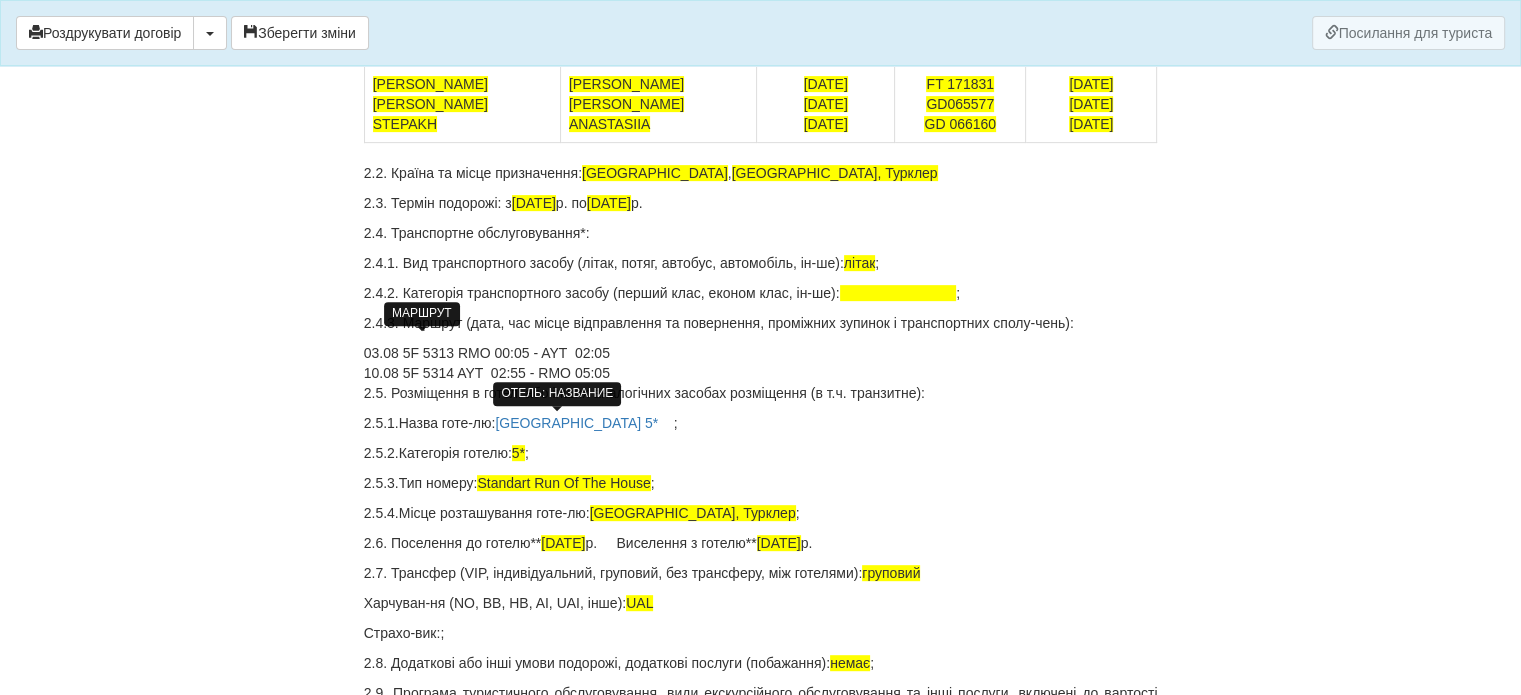 click on "2.5.1.Назва готе-лю:      Lonicera Resort & Spa 5*      ;" at bounding box center (761, 423) 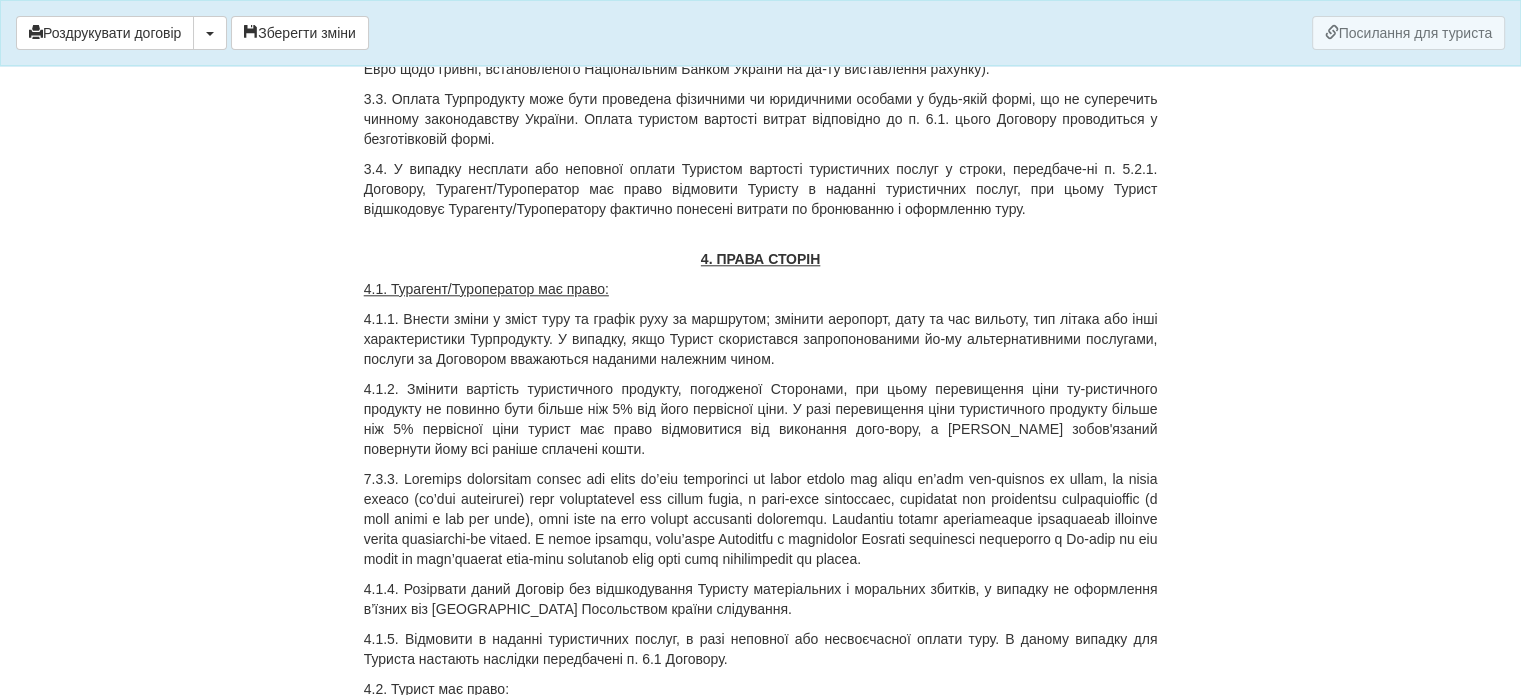 scroll, scrollTop: 2100, scrollLeft: 0, axis: vertical 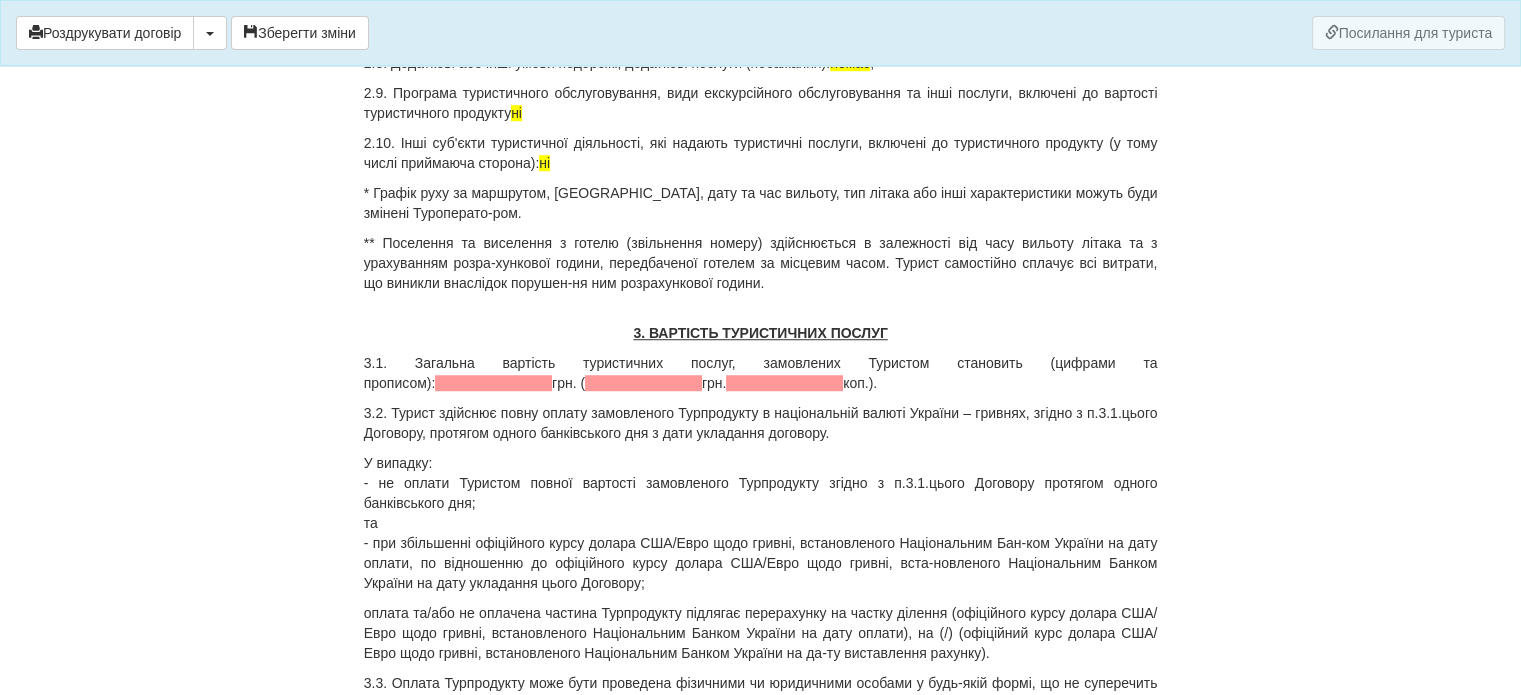 click at bounding box center [493, 383] 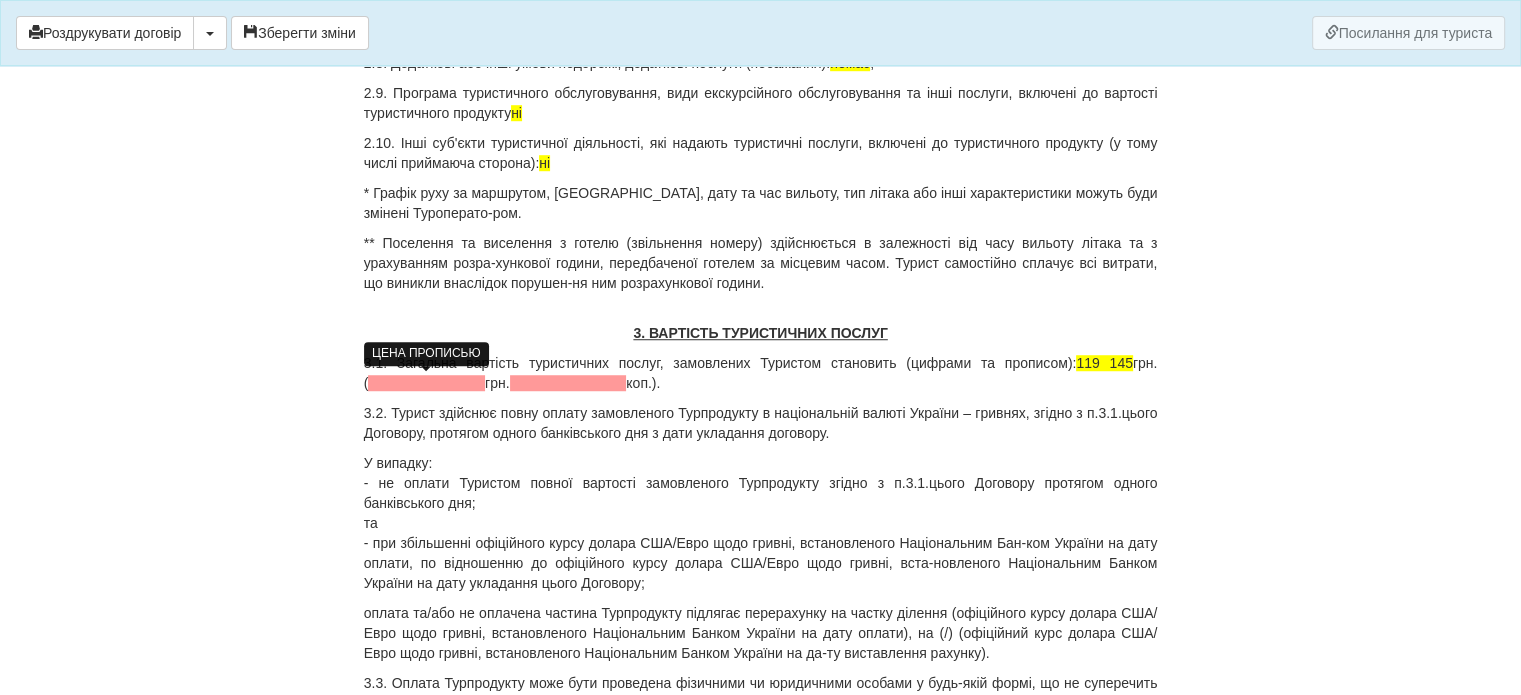 click at bounding box center [426, 383] 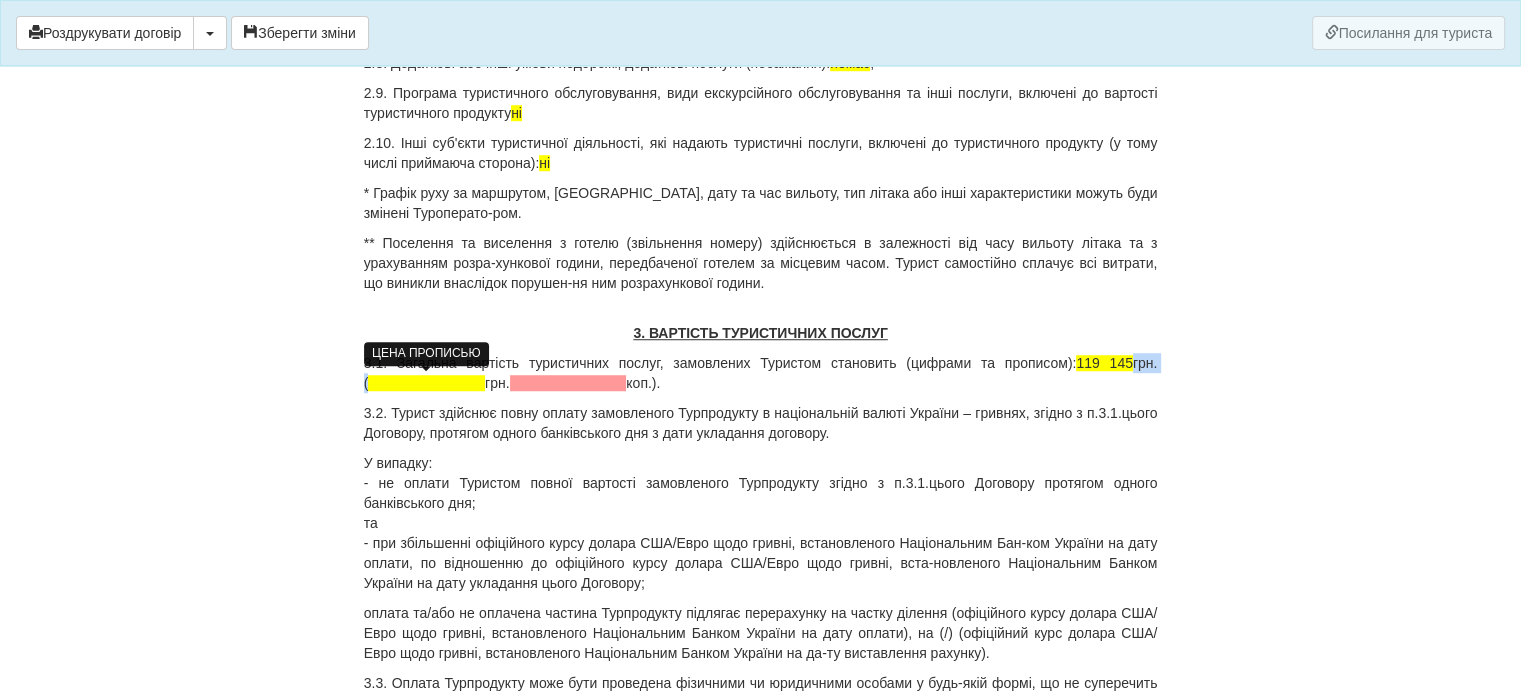 click at bounding box center [426, 383] 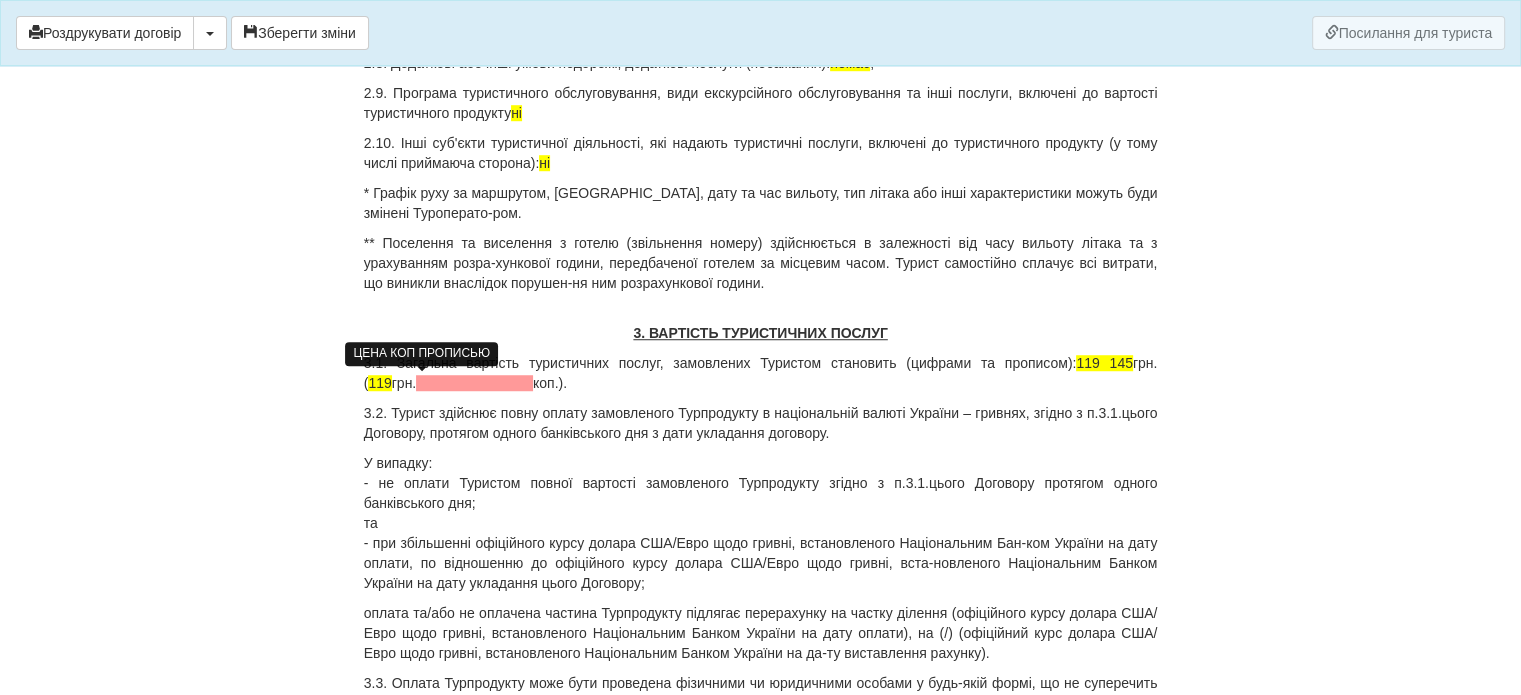 click at bounding box center (474, 383) 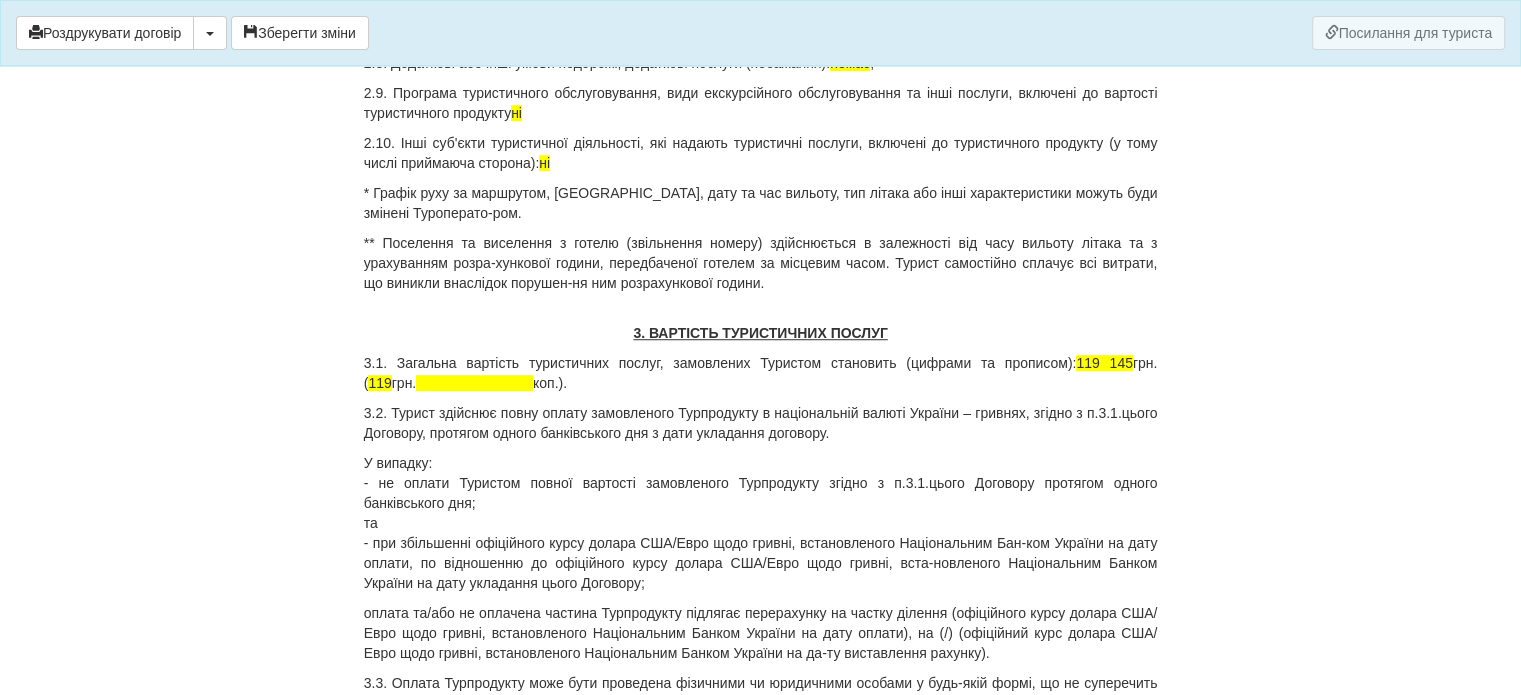 click on "119" at bounding box center (379, 383) 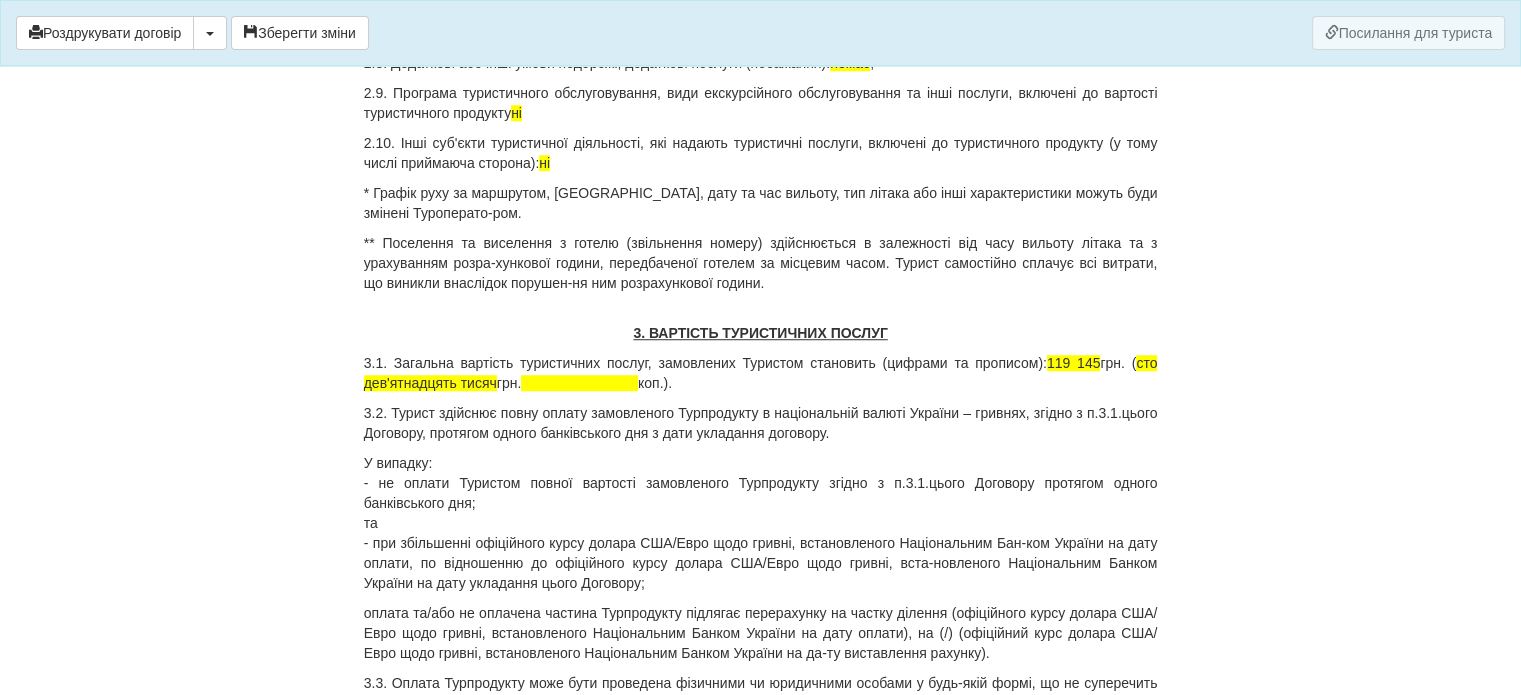 drag, startPoint x: 385, startPoint y: 381, endPoint x: 755, endPoint y: 411, distance: 371.21423 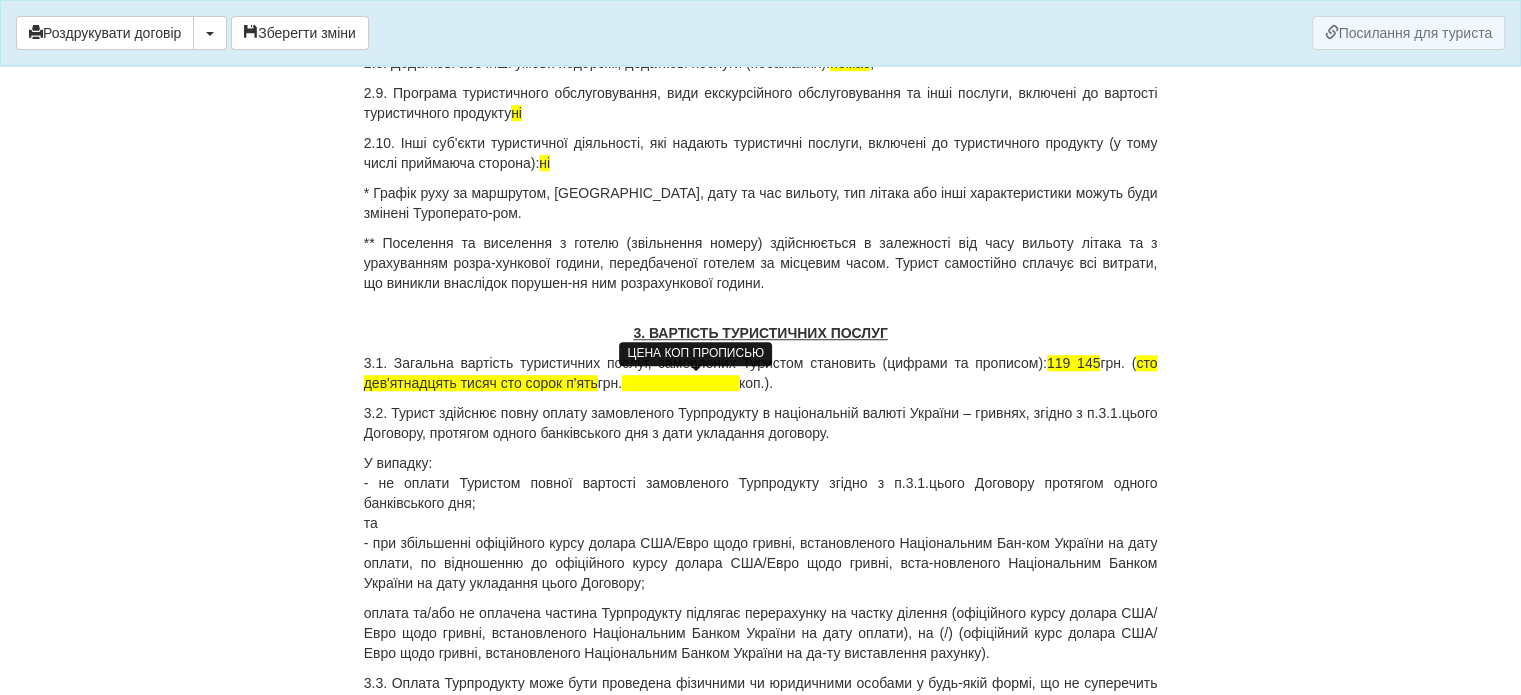 click at bounding box center [680, 383] 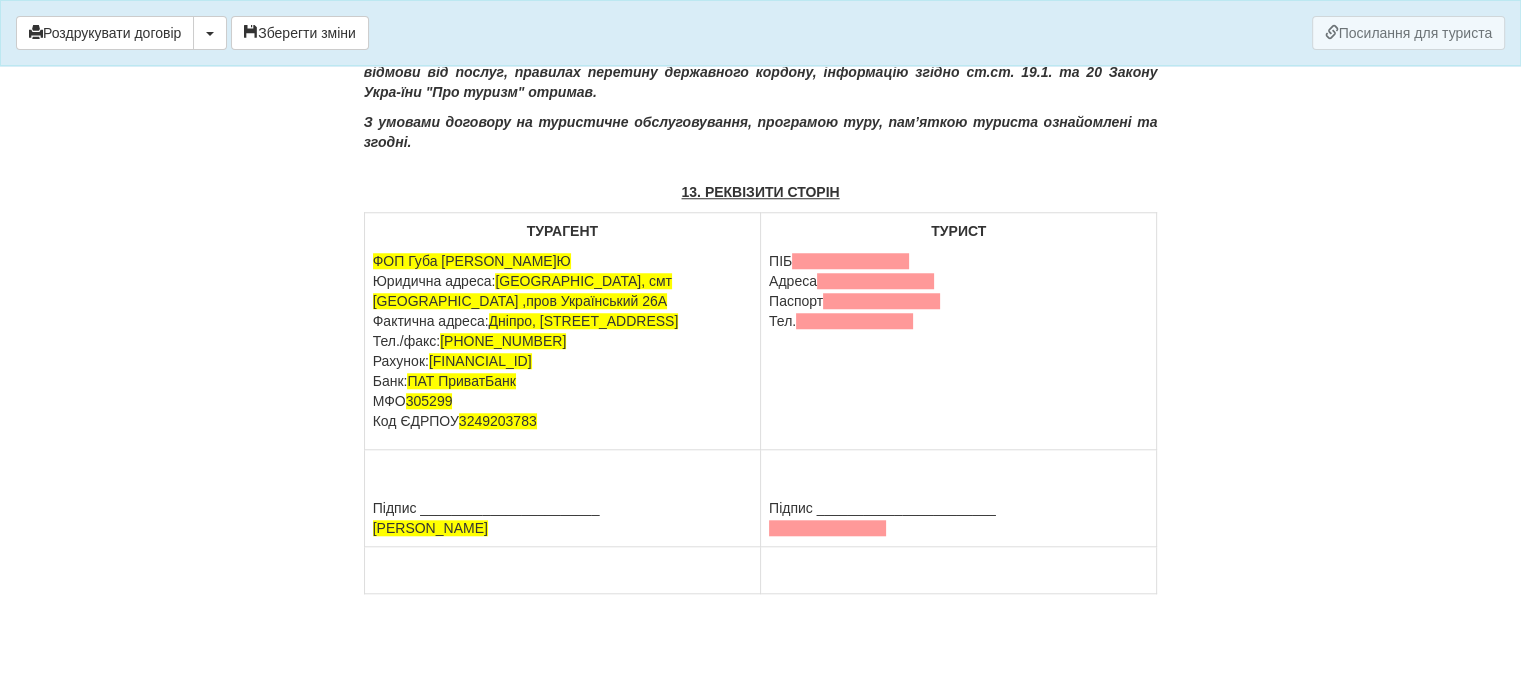 scroll, scrollTop: 9032, scrollLeft: 0, axis: vertical 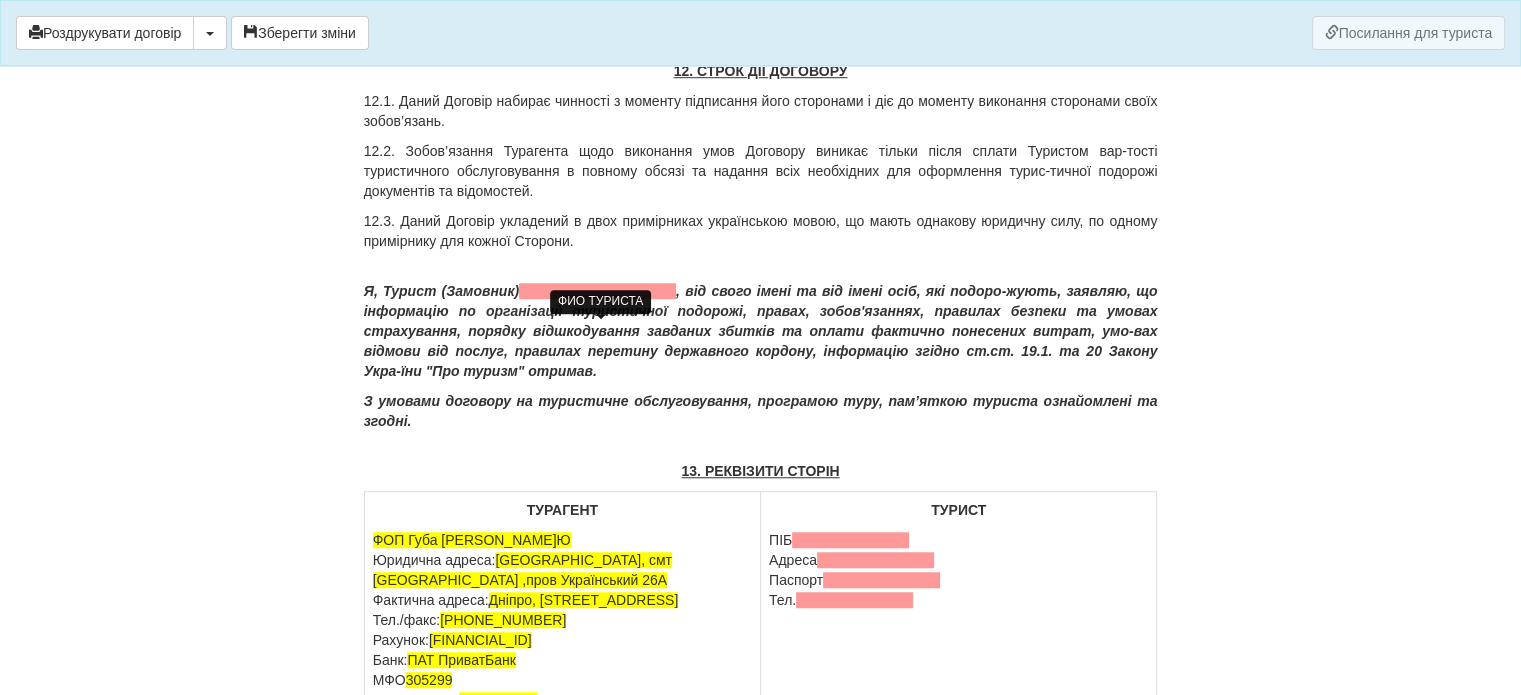 click at bounding box center (597, 291) 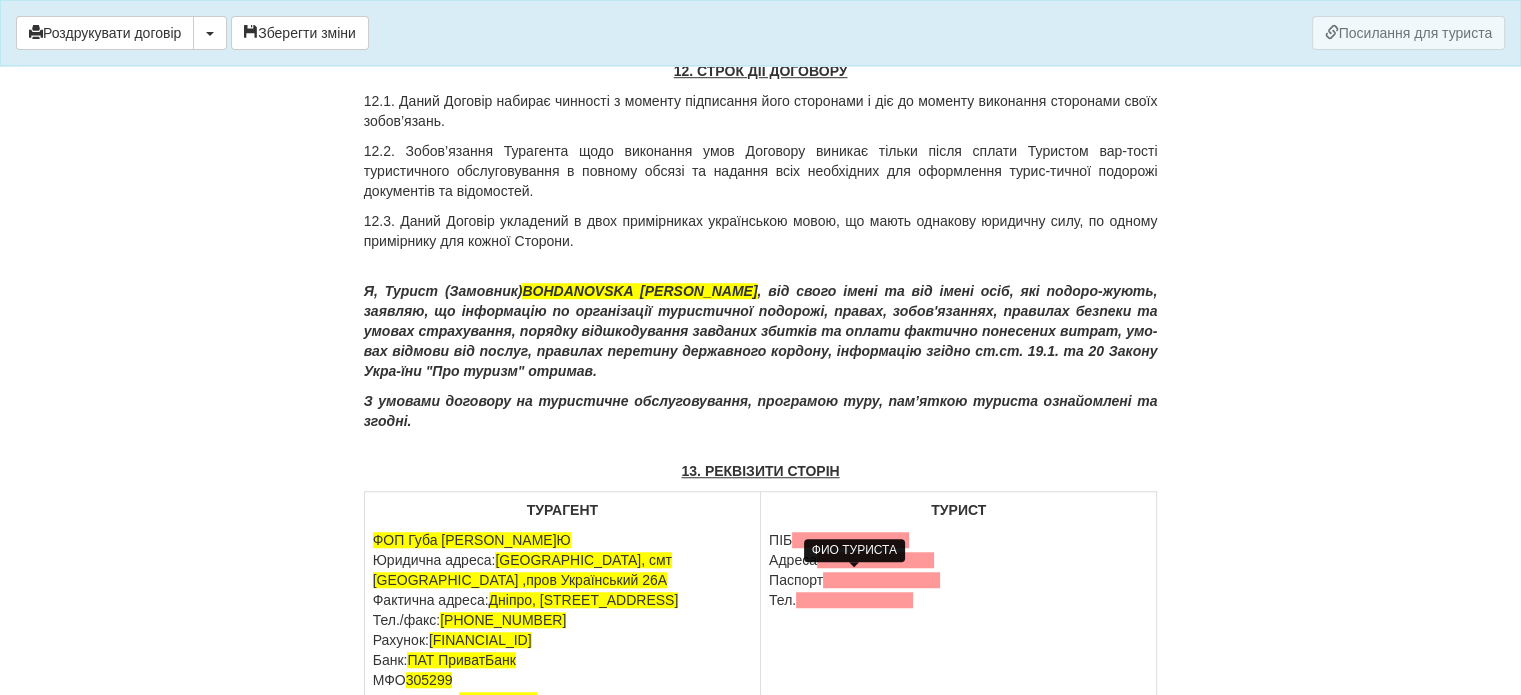 click at bounding box center (850, 540) 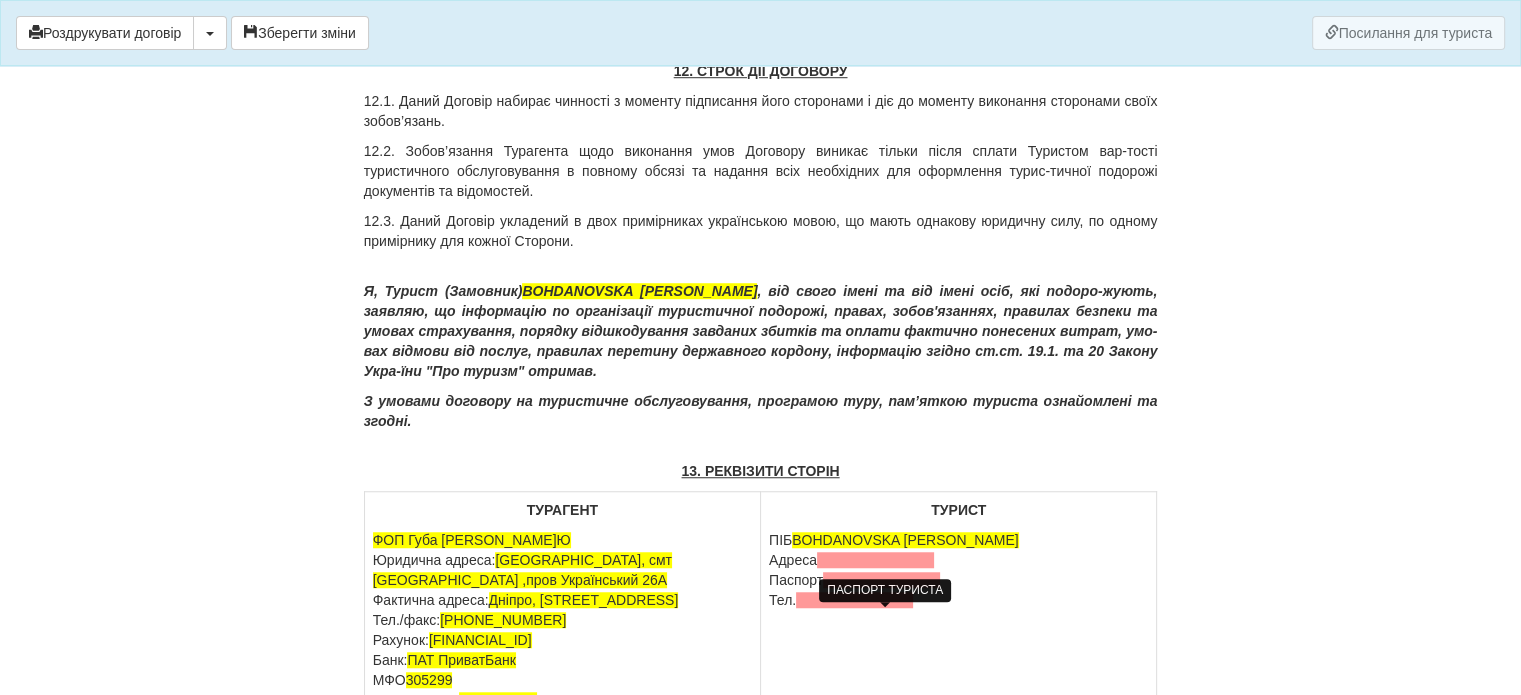 click at bounding box center (881, 580) 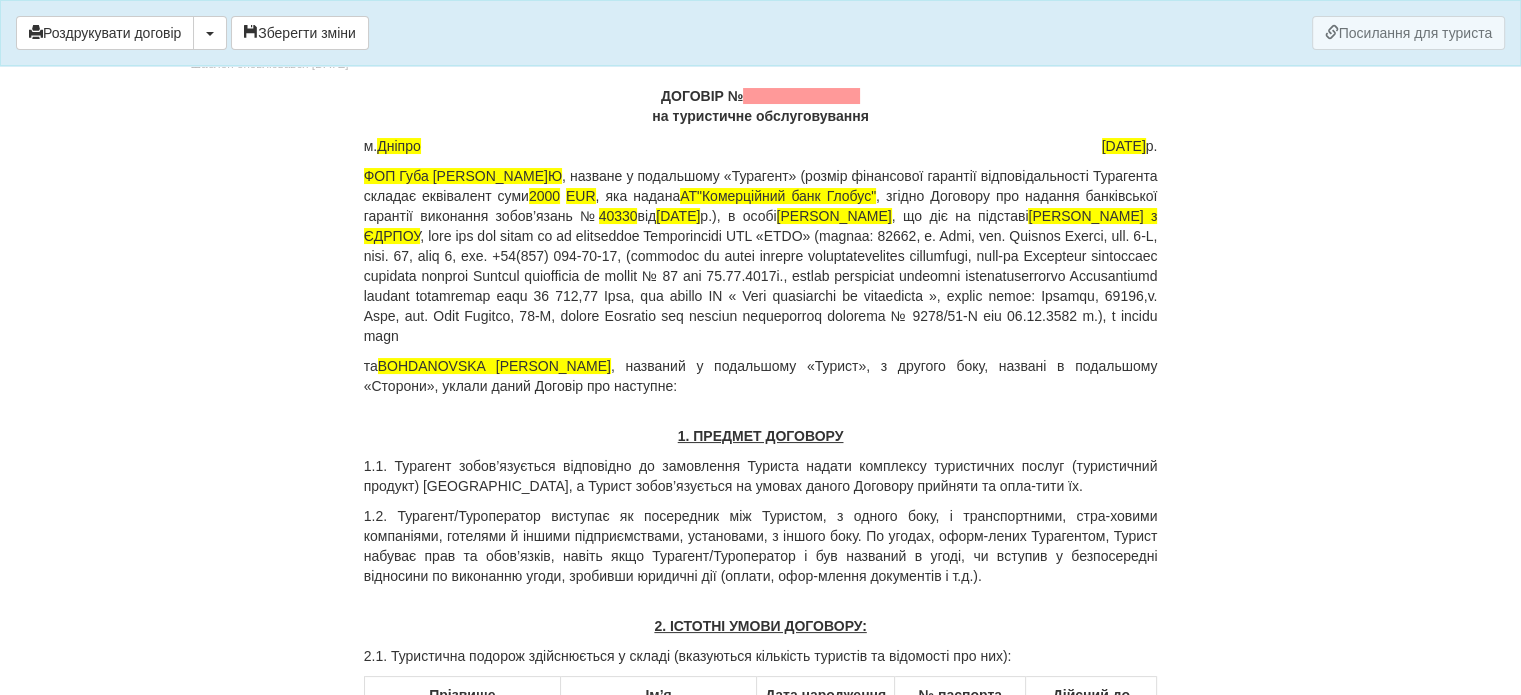 scroll, scrollTop: 0, scrollLeft: 0, axis: both 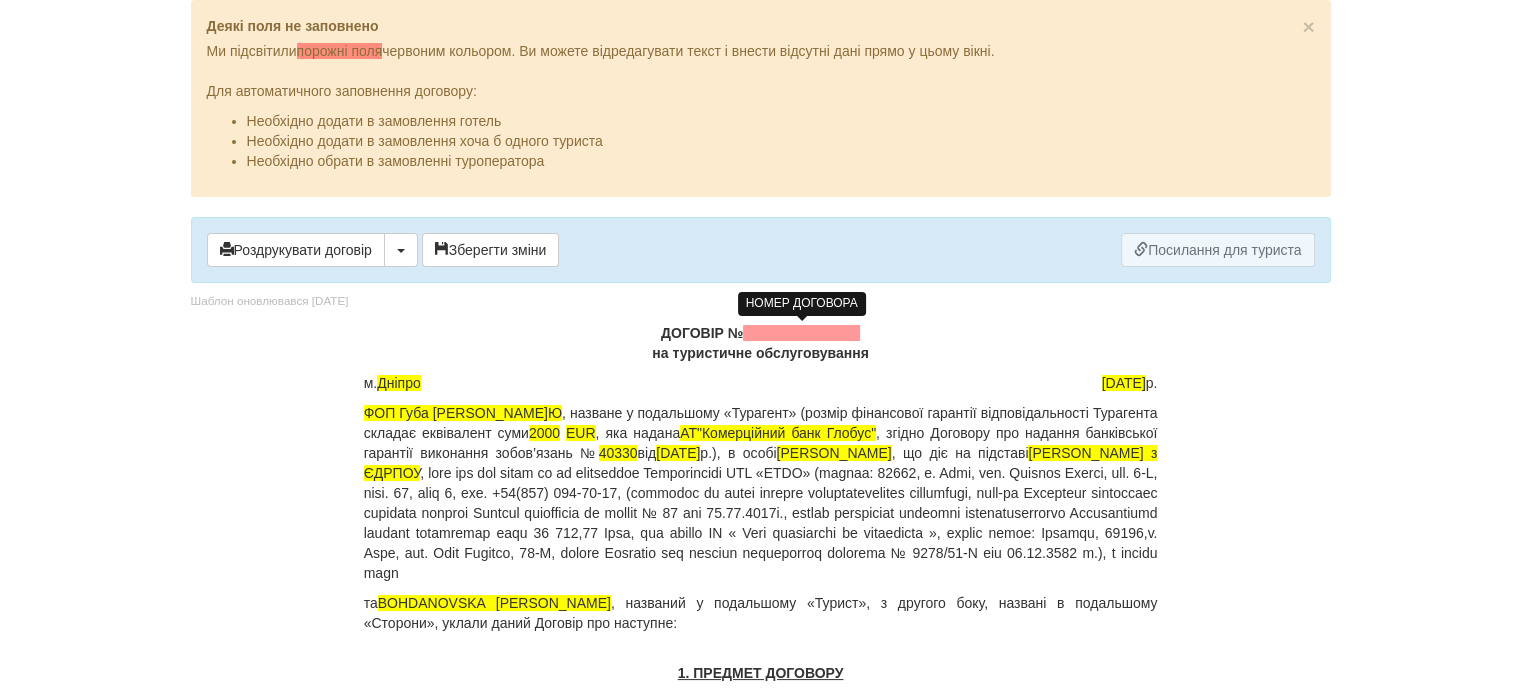 click at bounding box center [801, 333] 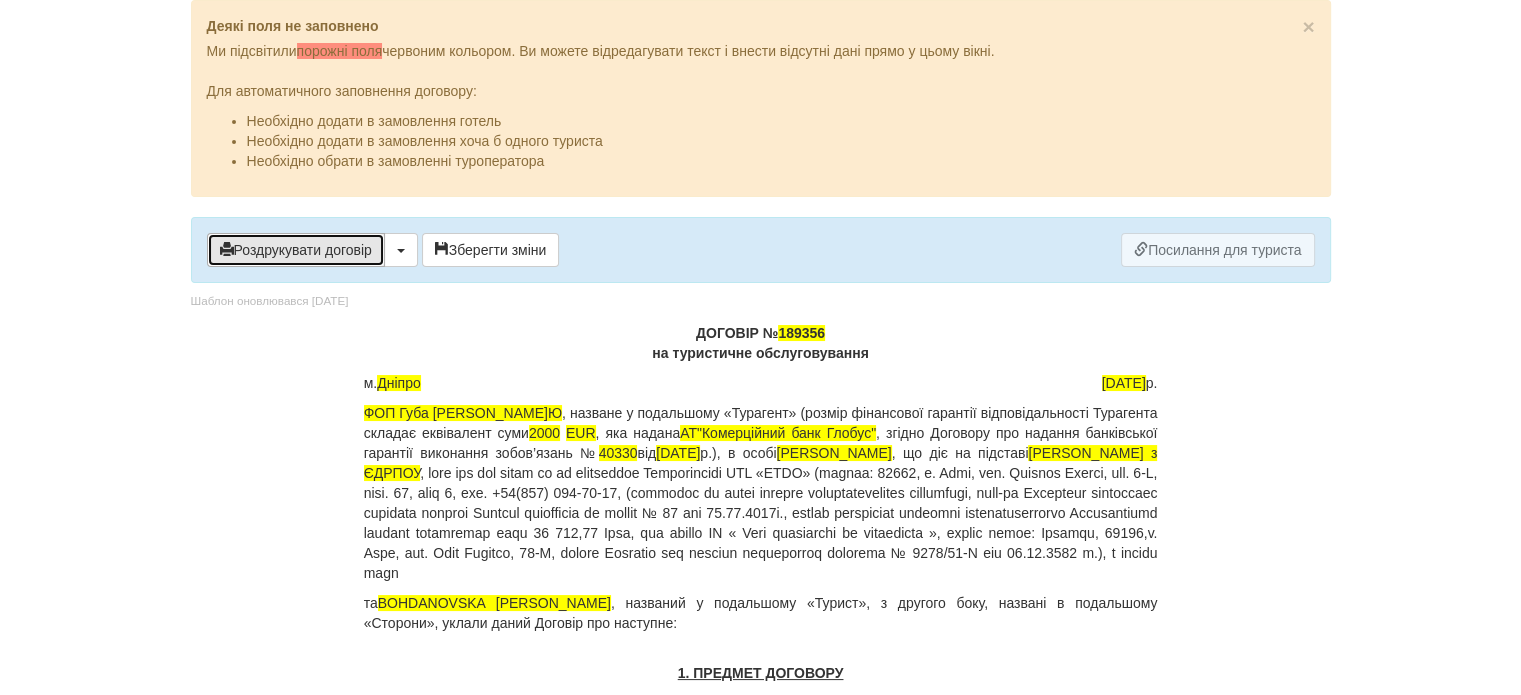 click on "Роздрукувати договір" at bounding box center (296, 250) 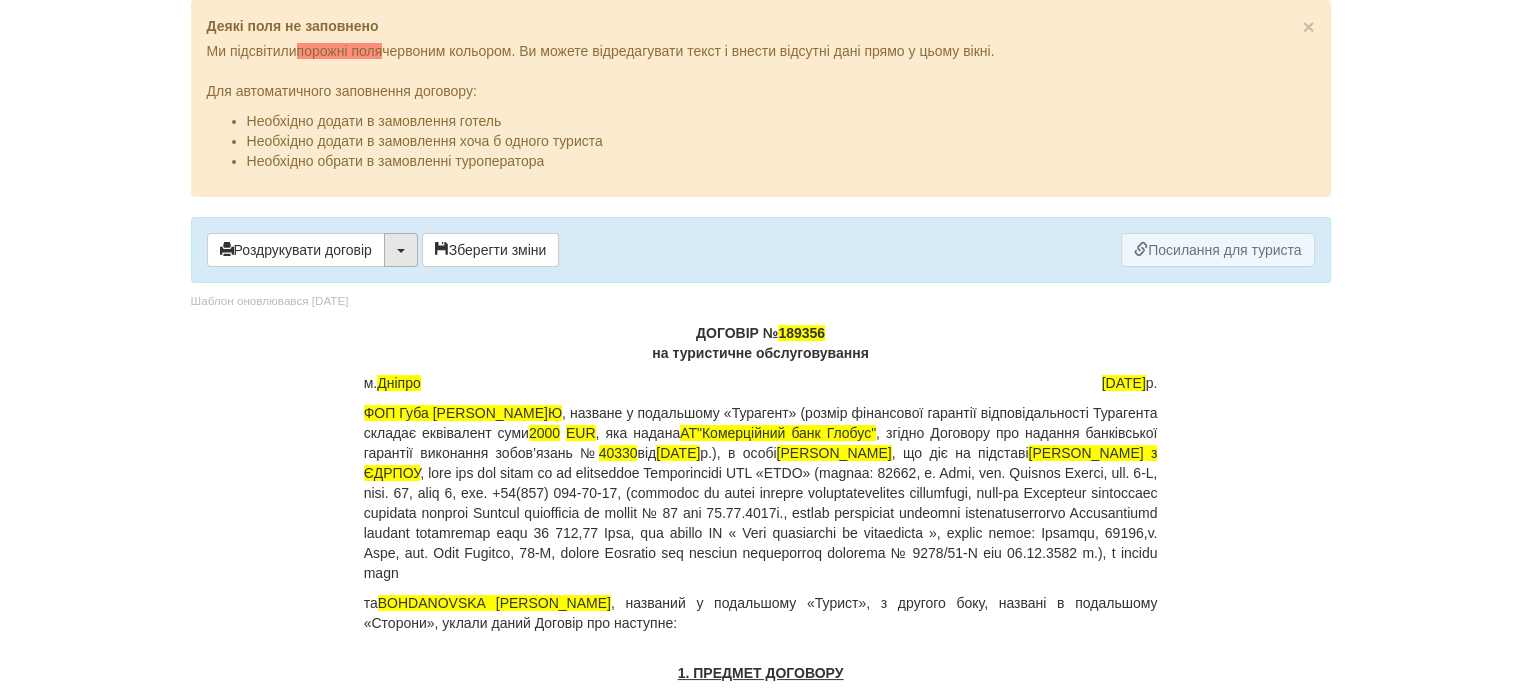 click at bounding box center [401, 250] 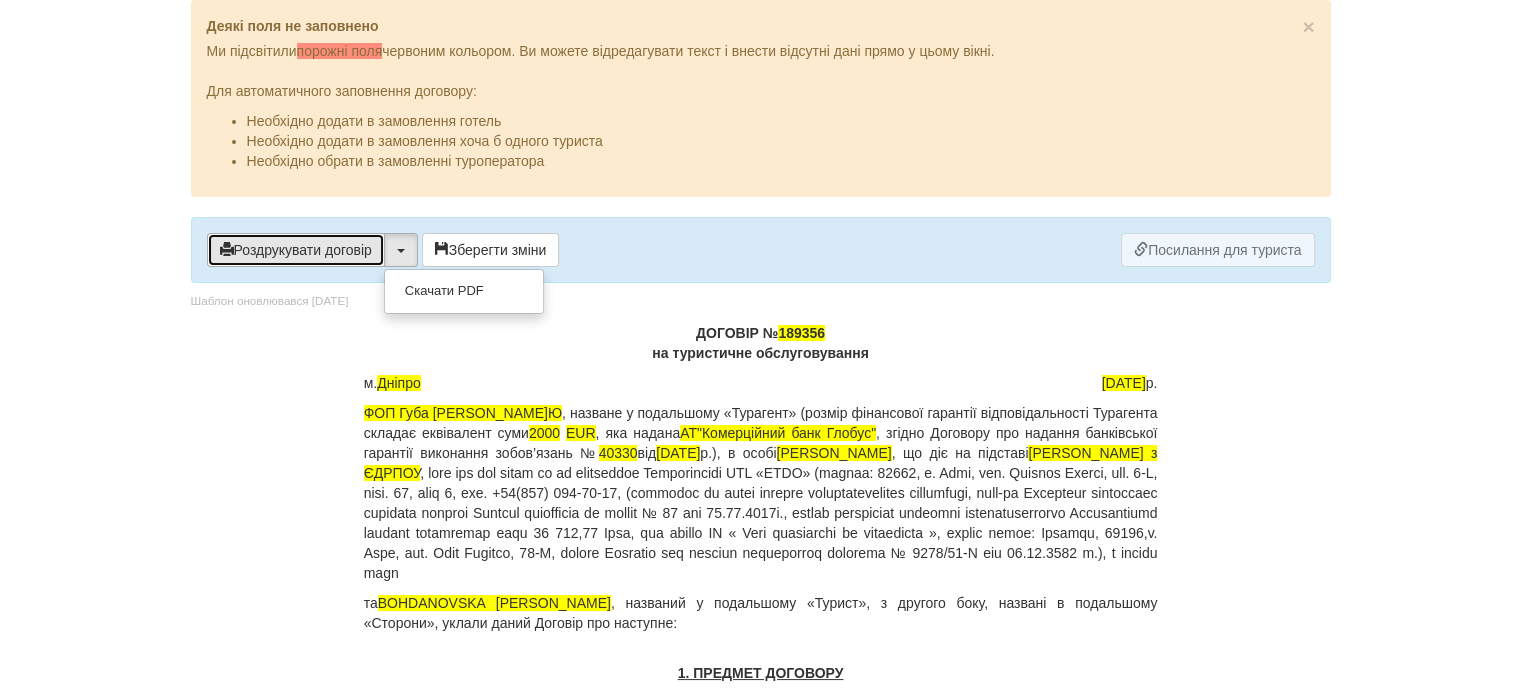 click on "Роздрукувати договір" at bounding box center [296, 250] 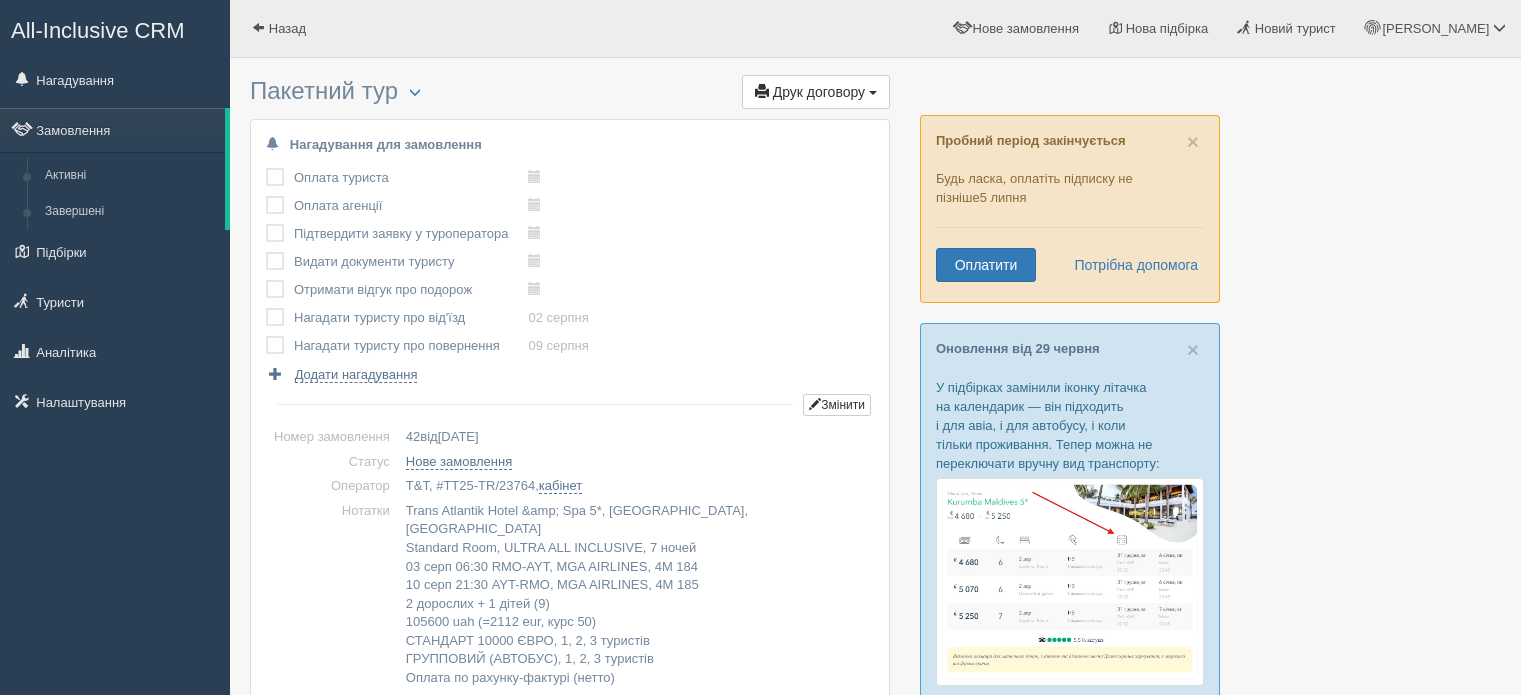 scroll, scrollTop: 0, scrollLeft: 0, axis: both 